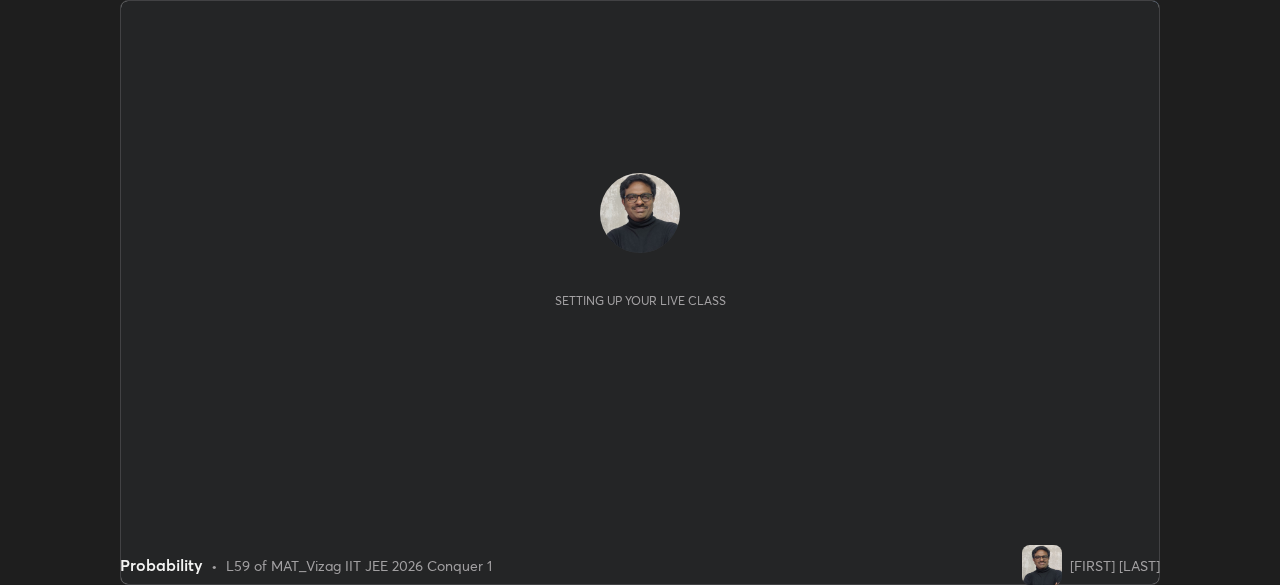 scroll, scrollTop: 0, scrollLeft: 0, axis: both 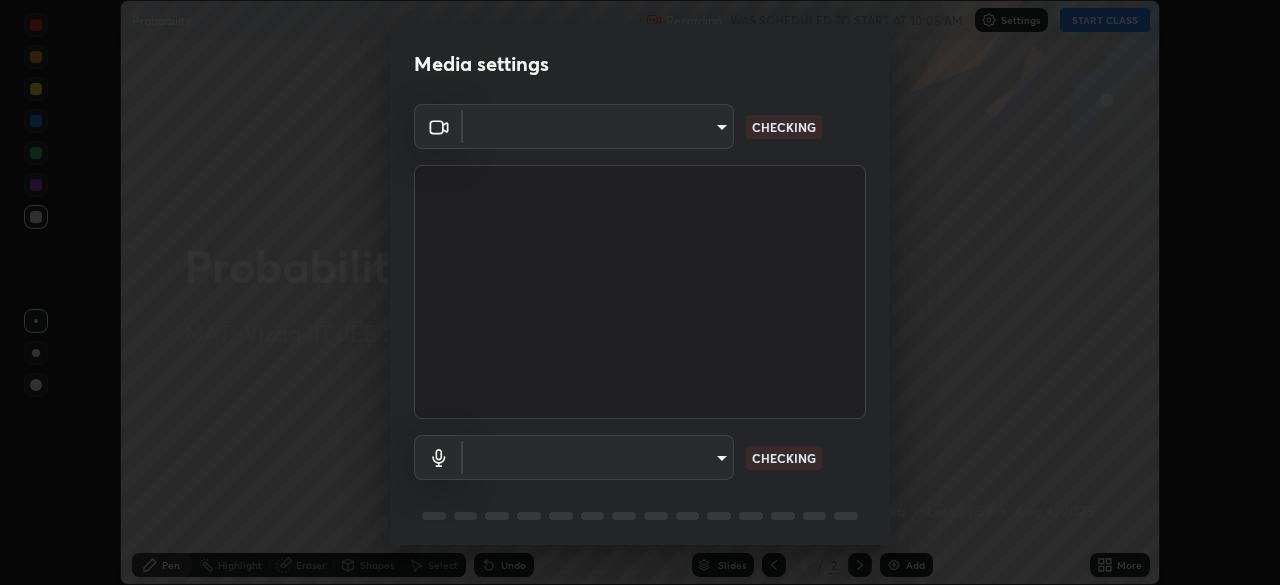 type on "5cd5b9fb78d5569c0b74246750c6e04ef28b8d5fe1a500b9a58a9a3e1cade160" 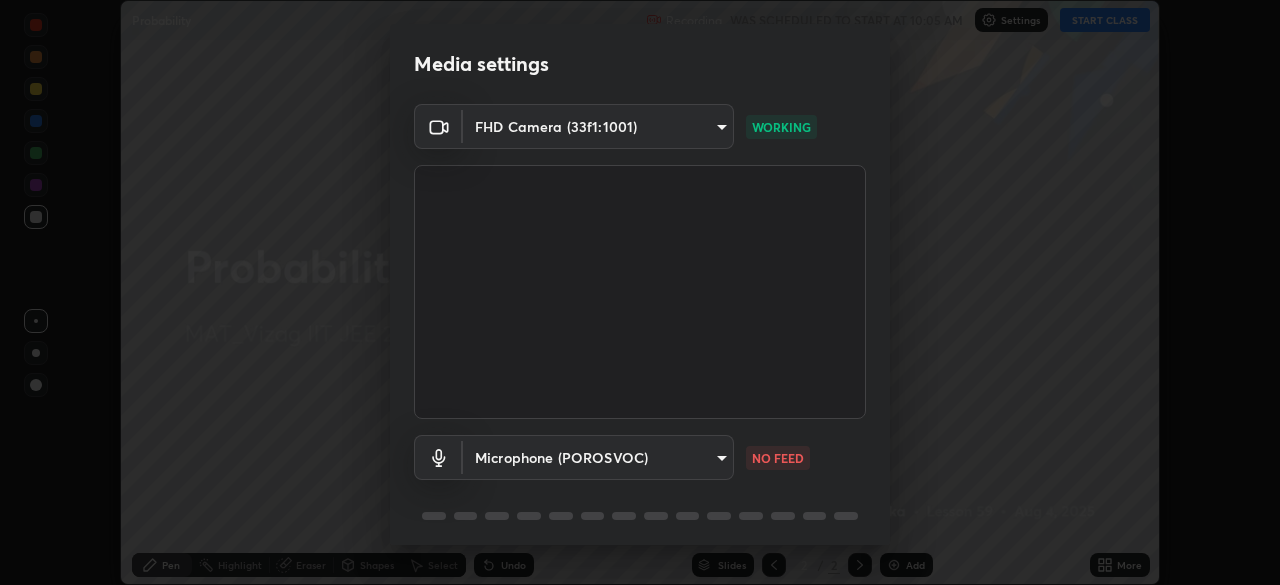 scroll, scrollTop: 71, scrollLeft: 0, axis: vertical 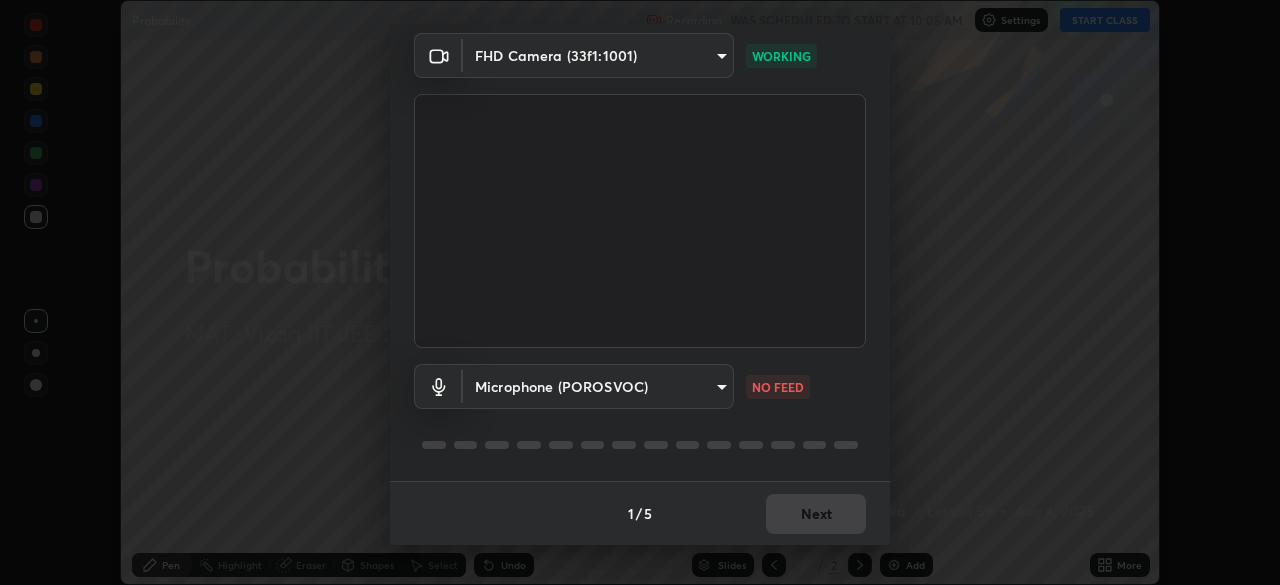 click on "Erase all Probability Recording WAS SCHEDULED TO START AT  10:05 AM Settings START CLASS Setting up your live class Probability • L59 of MAT_Vizag IIT JEE 2026 Conquer 1 [FIRST] [LAST] Pen Highlight Eraser Shapes Select Undo Slides 2 / 2 Add More No doubts shared Encourage your learners to ask a doubt for better clarity Report an issue Reason for reporting Buffering Chat not working Audio - Video sync issue Educator video quality low ​ Attach an image Report Media settings FHD Camera (33f1:1001) [HASH] WORKING Microphone (POROSVOC) [HASH] NO FEED 1 / 5 Next" at bounding box center [640, 292] 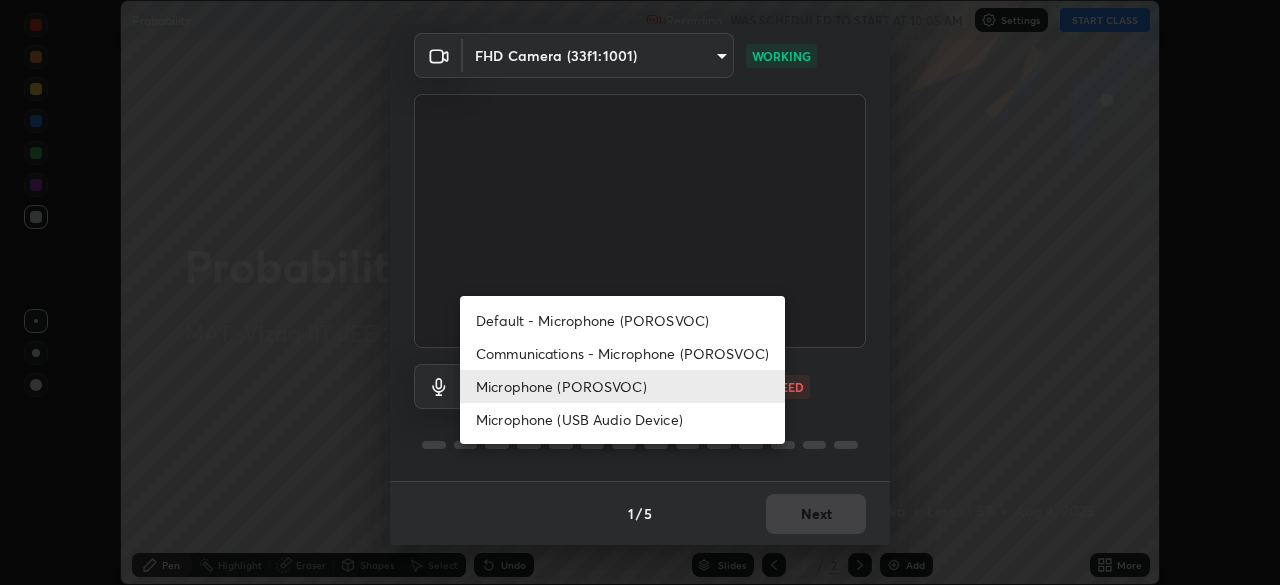 click on "Microphone (USB Audio Device)" at bounding box center (622, 419) 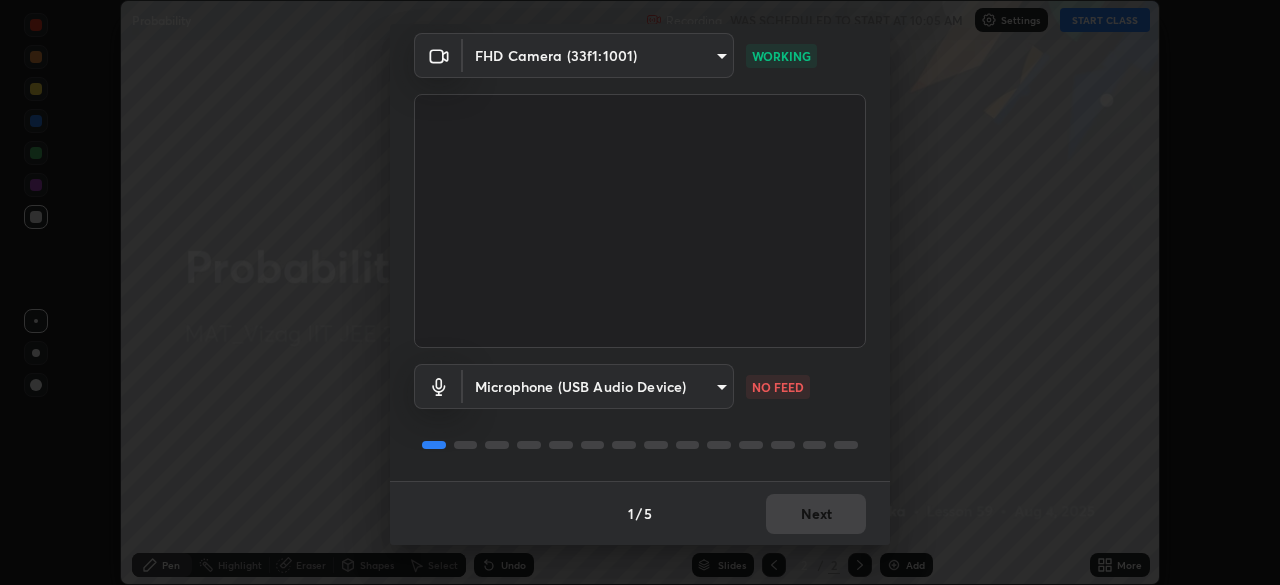 click on "Erase all Probability Recording WAS SCHEDULED TO START AT  10:05 AM Settings START CLASS Setting up your live class Probability • L59 of MAT_Vizag IIT JEE 2026 Conquer 1 [FIRST] [LAST] Pen Highlight Eraser Shapes Select Undo Slides 2 / 2 Add More No doubts shared Encourage your learners to ask a doubt for better clarity Report an issue Reason for reporting Buffering Chat not working Audio - Video sync issue Educator video quality low ​ Attach an image Report Media settings FHD Camera (33f1:1001) [HASH] WORKING Microphone (USB Audio Device) [HASH] NO FEED 1 / 5 Next" at bounding box center (640, 292) 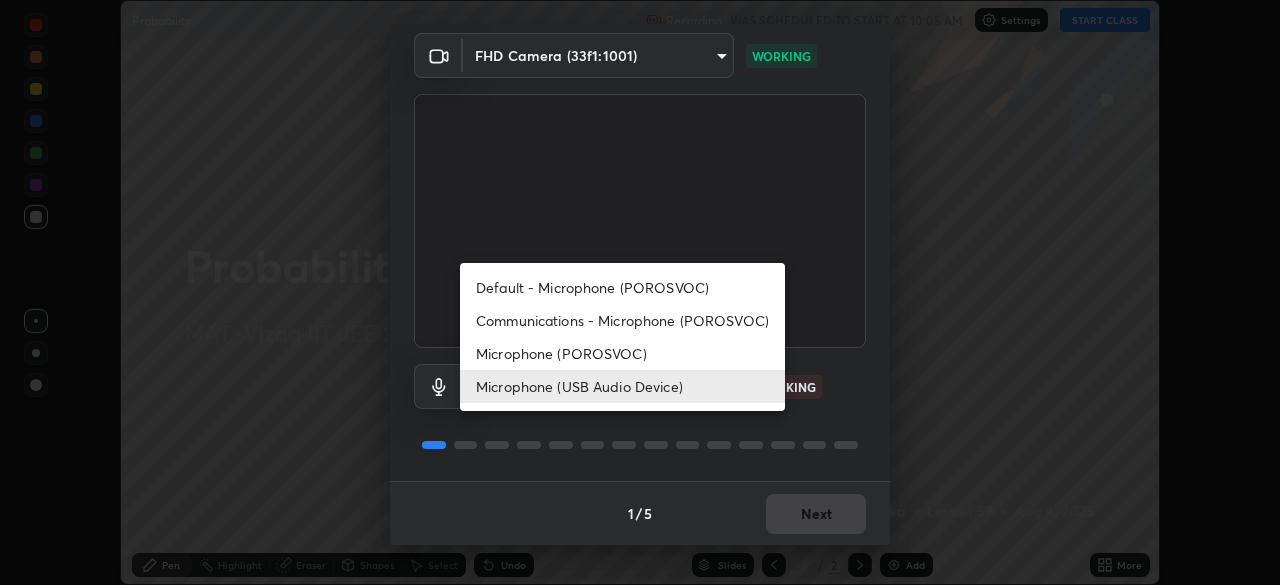 click on "Microphone (POROSVOC)" at bounding box center (622, 353) 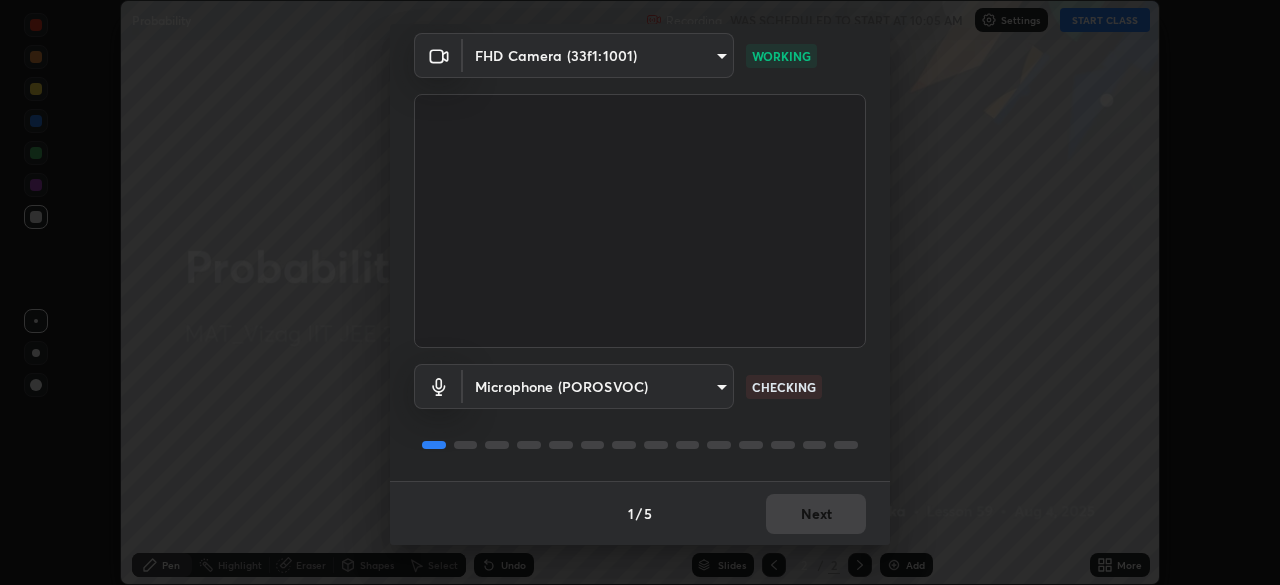 type on "385397119392db6c28cb51b1c8a60669f345c20f646f8a9fa7949063013c0a50" 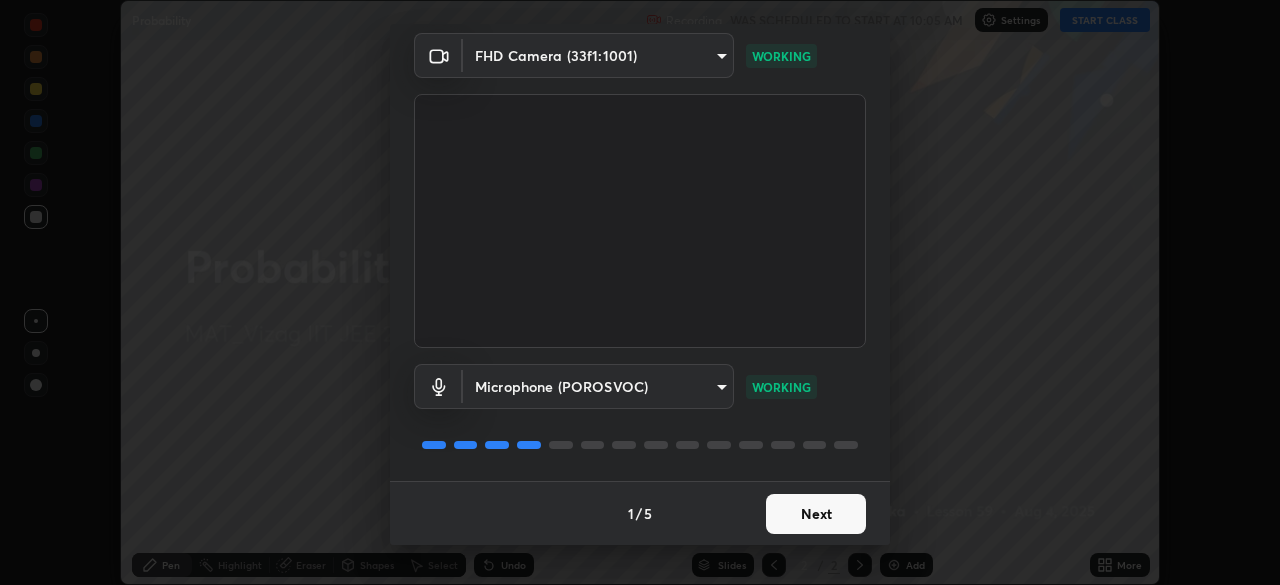 click on "Next" at bounding box center [816, 514] 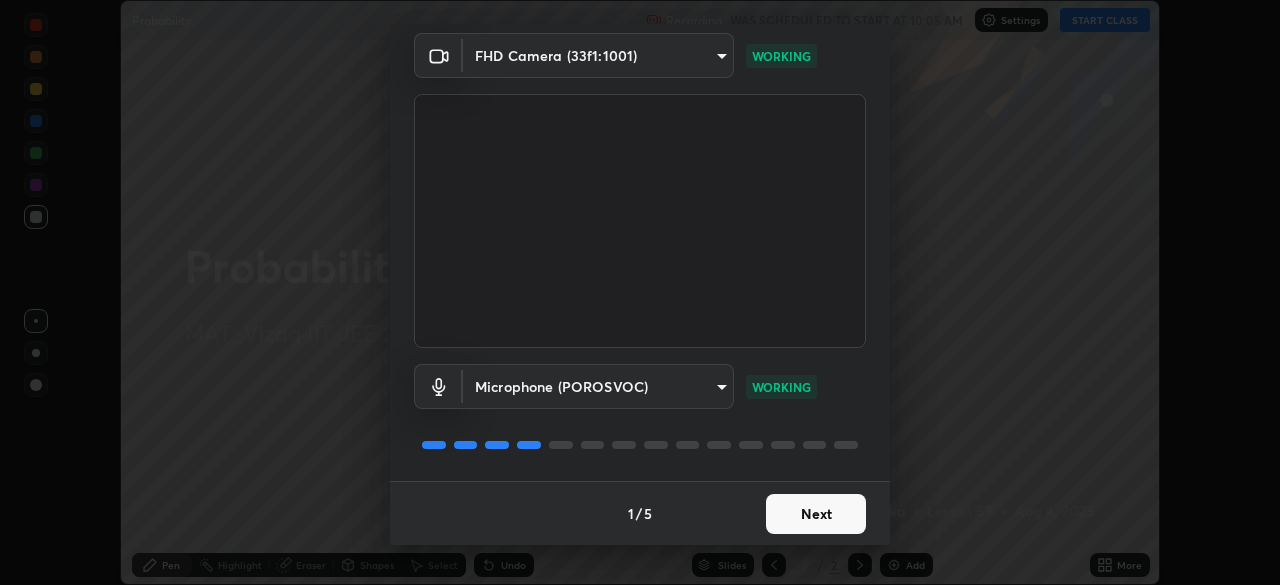 scroll, scrollTop: 0, scrollLeft: 0, axis: both 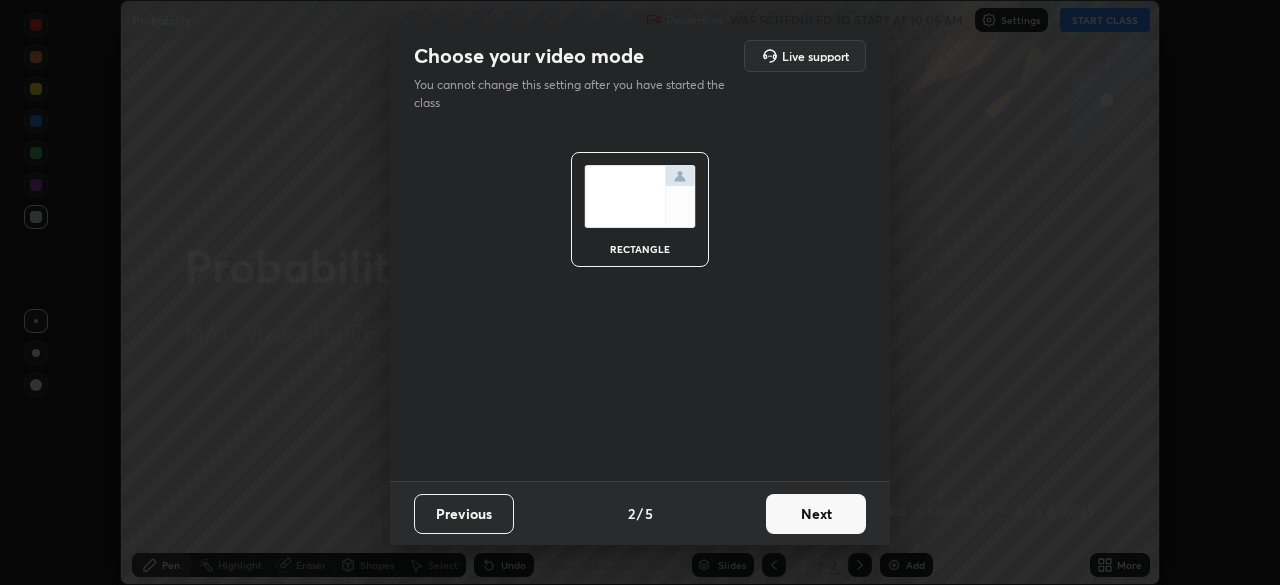 click on "Next" at bounding box center (816, 514) 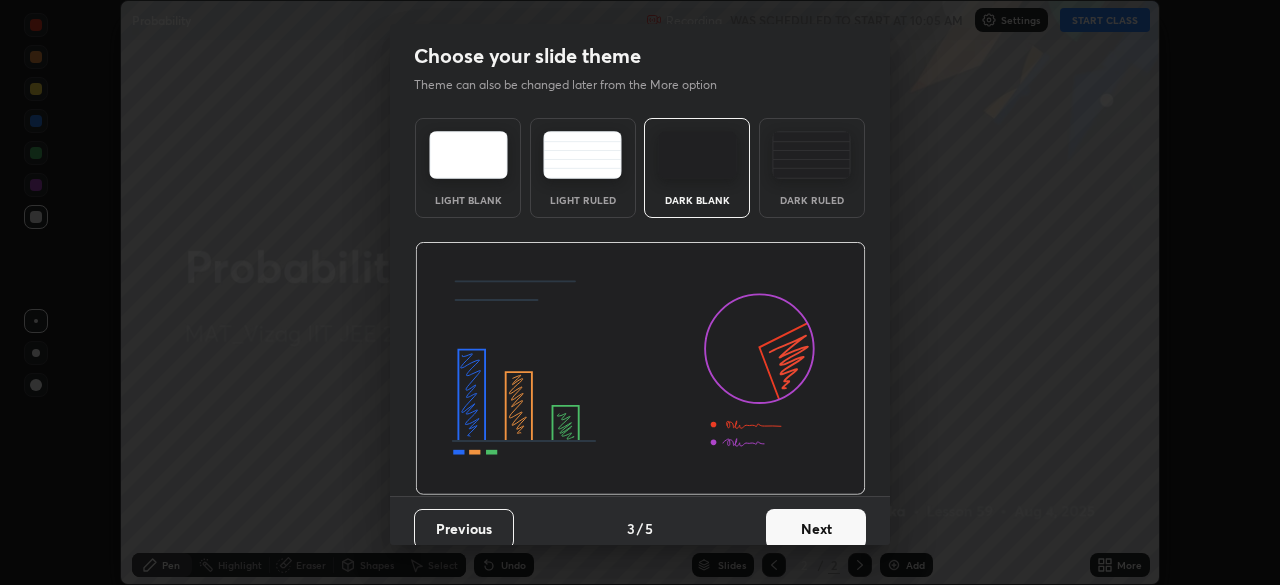 click on "Dark Ruled" at bounding box center (812, 168) 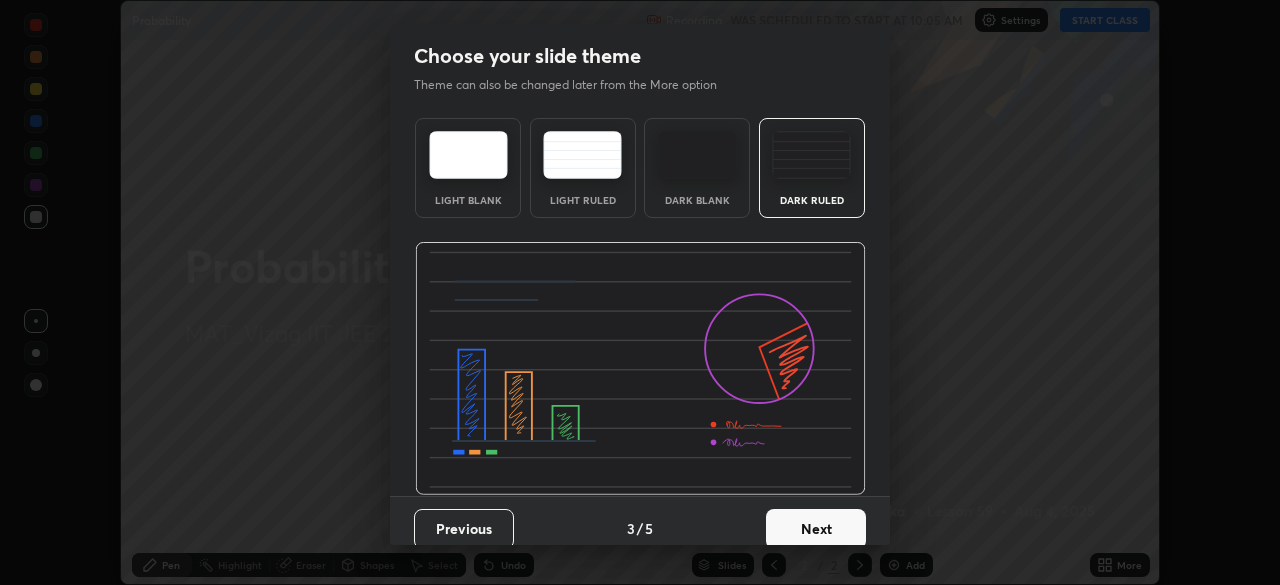 scroll, scrollTop: 15, scrollLeft: 0, axis: vertical 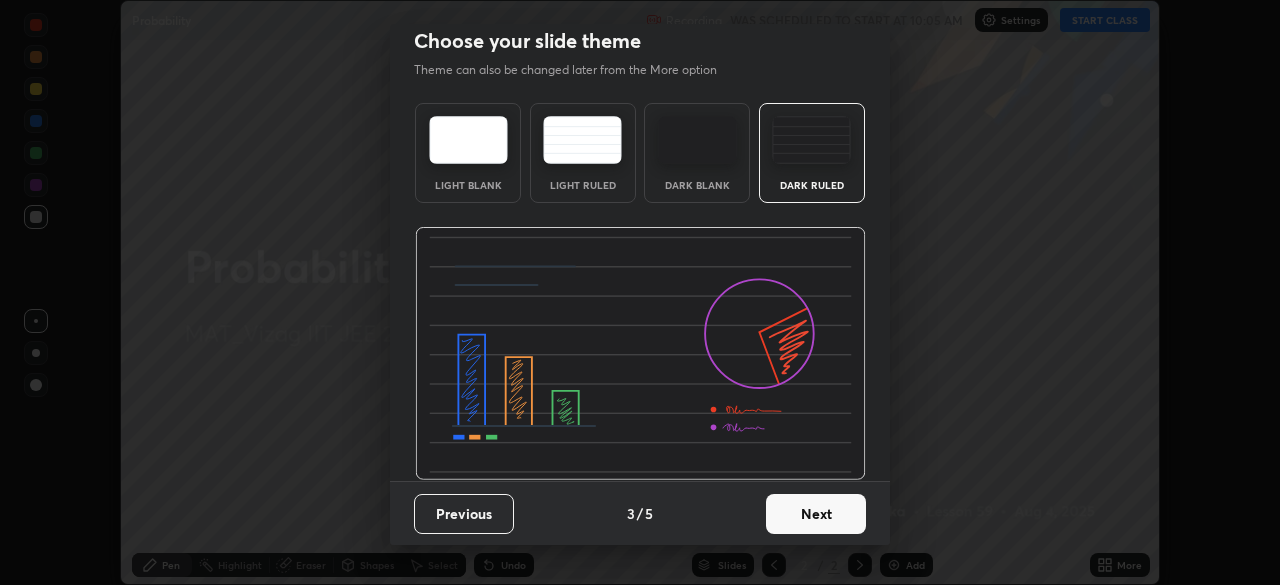 click on "Next" at bounding box center [816, 514] 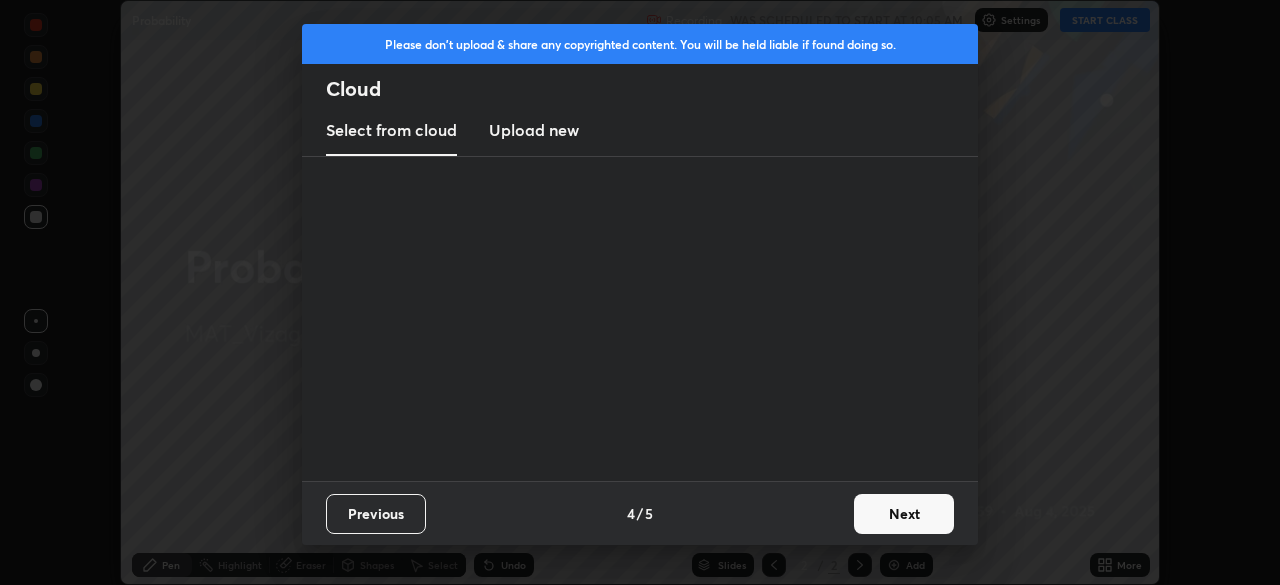 scroll, scrollTop: 0, scrollLeft: 0, axis: both 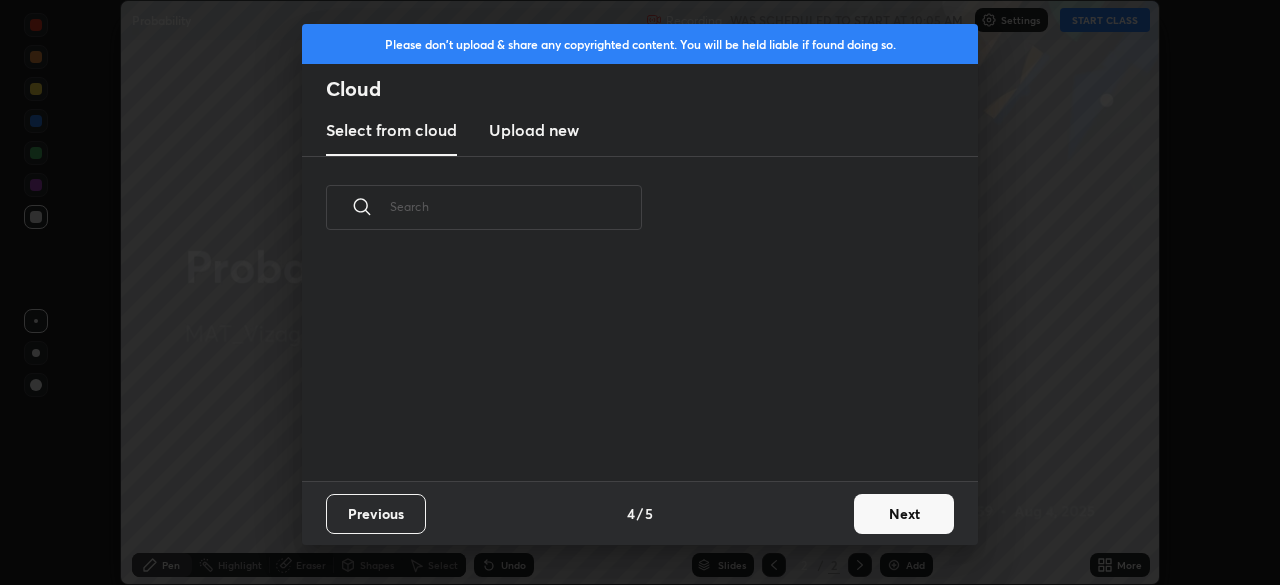 click on "Next" at bounding box center (904, 514) 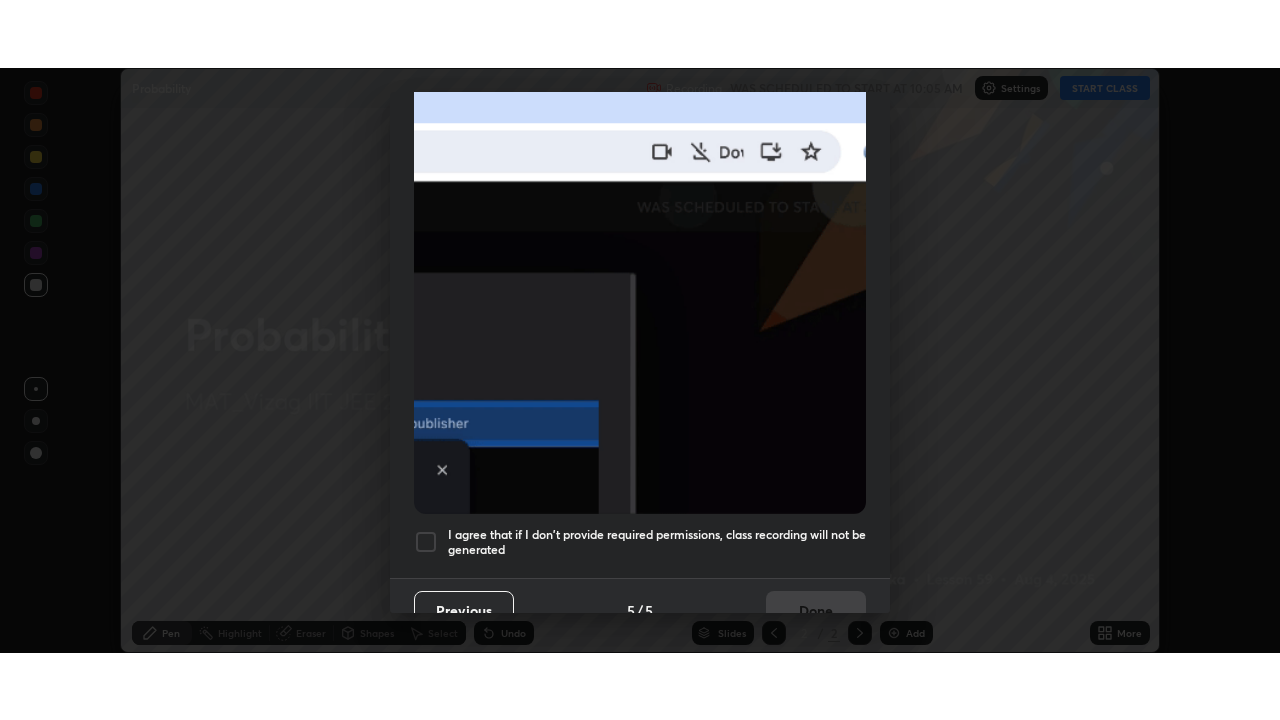 scroll, scrollTop: 479, scrollLeft: 0, axis: vertical 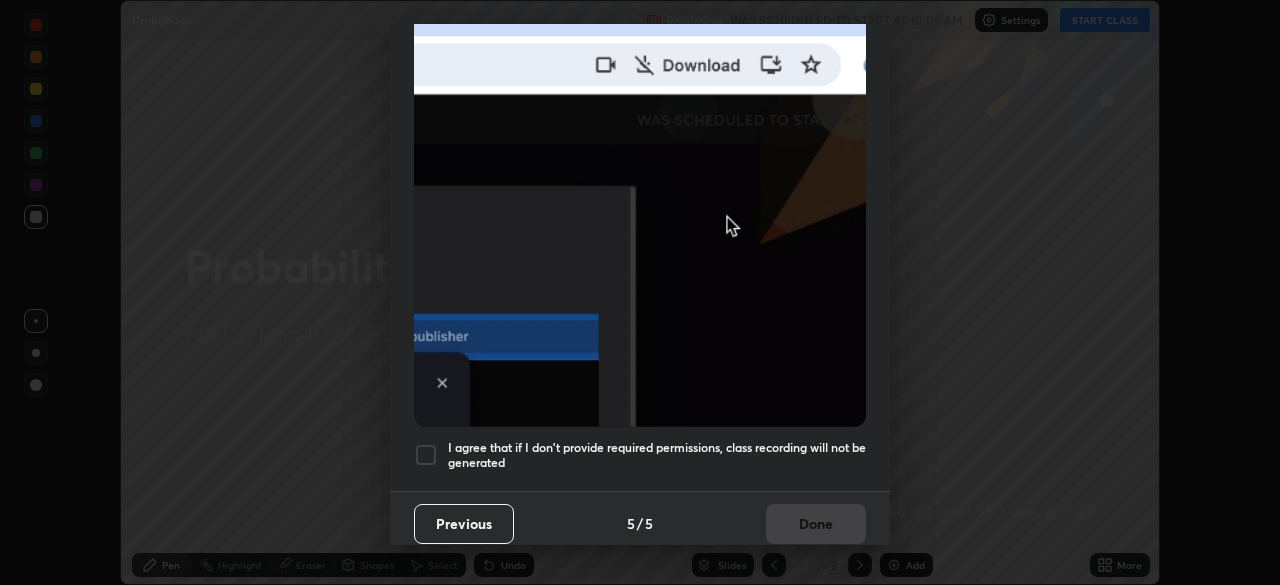 click on "I agree that if I don't provide required permissions, class recording will not be generated" at bounding box center [657, 455] 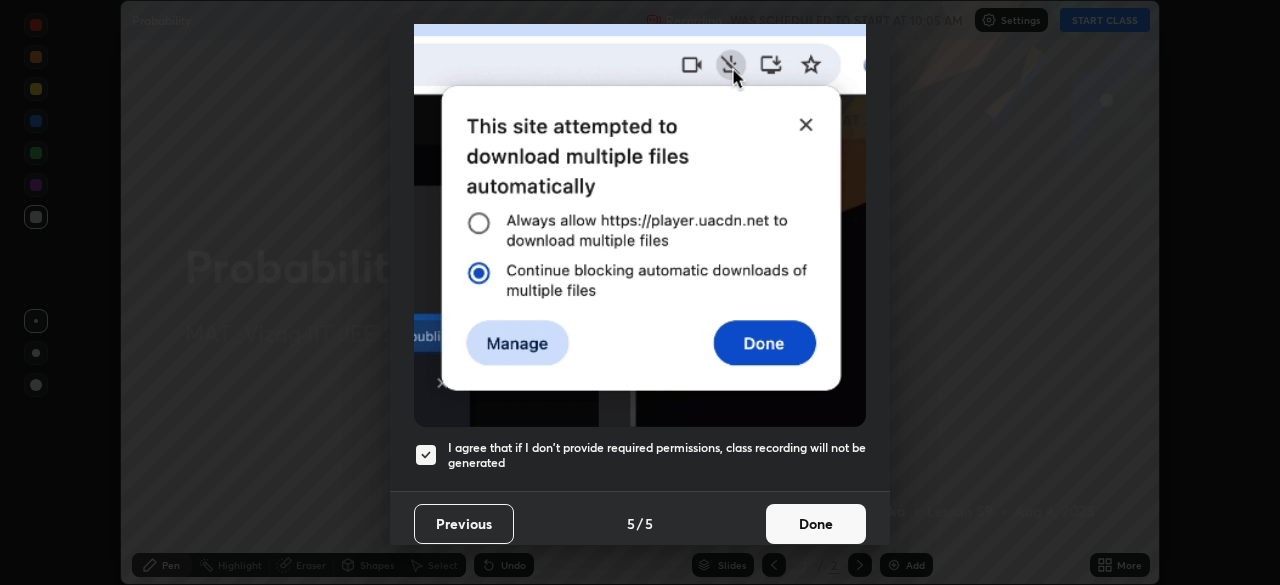 click on "Done" at bounding box center (816, 524) 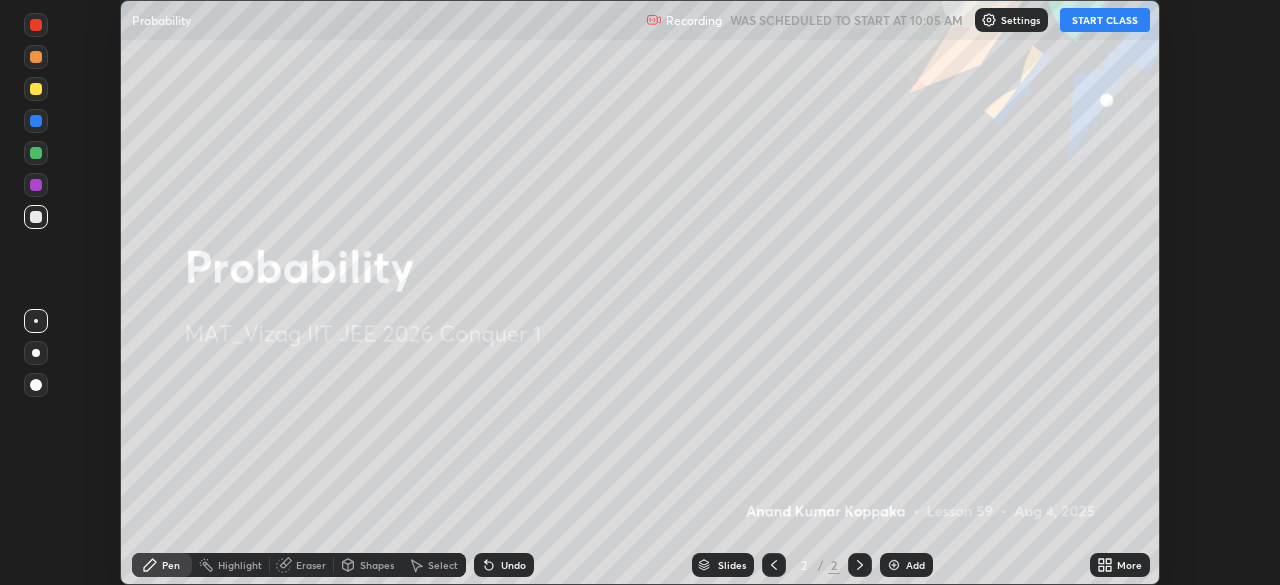 click on "START CLASS" at bounding box center (1105, 20) 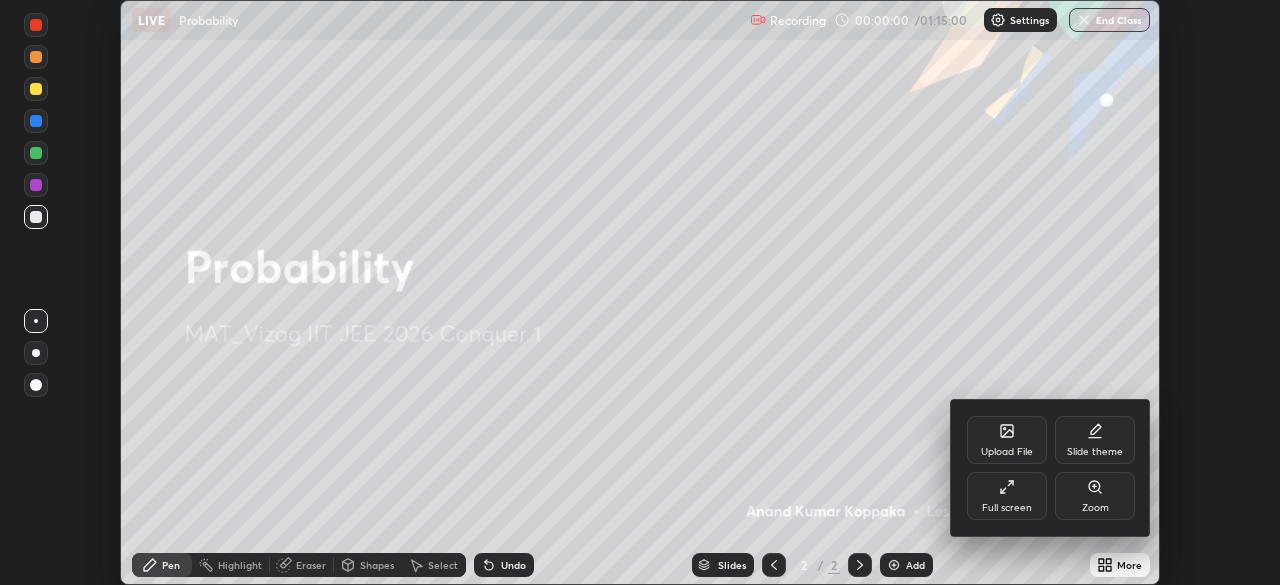 click on "Full screen" at bounding box center (1007, 508) 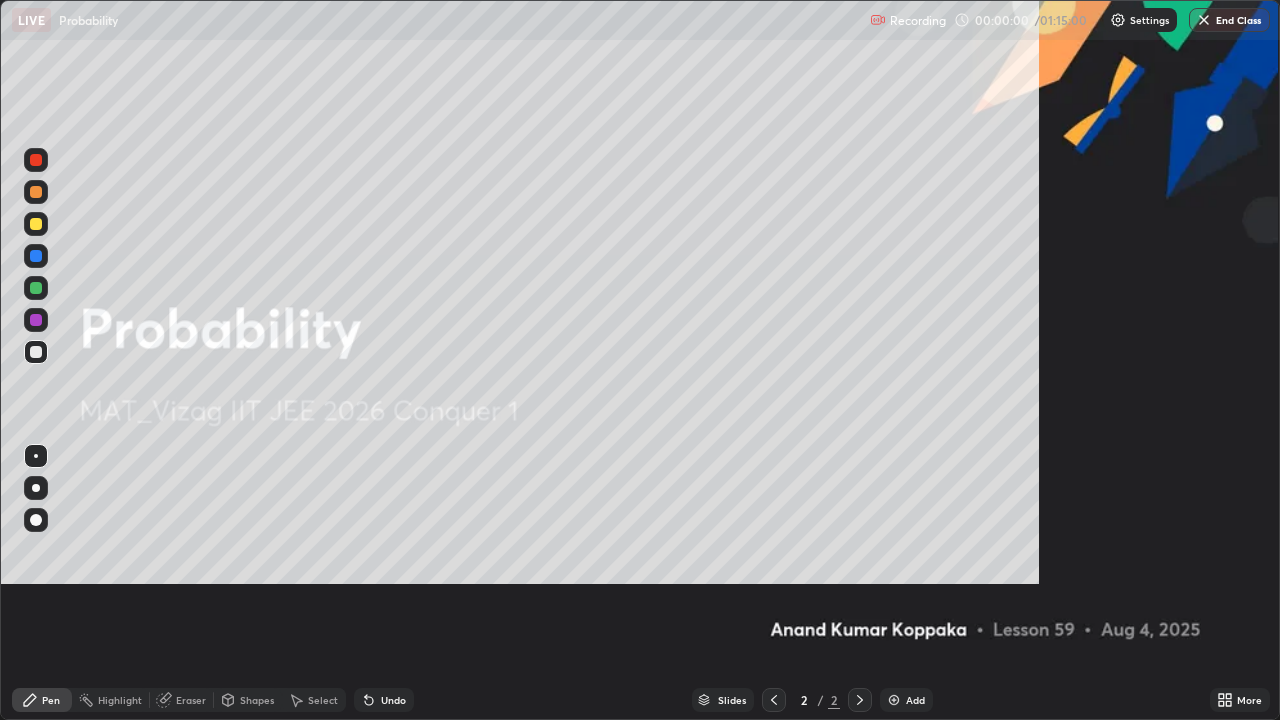 scroll, scrollTop: 99280, scrollLeft: 98720, axis: both 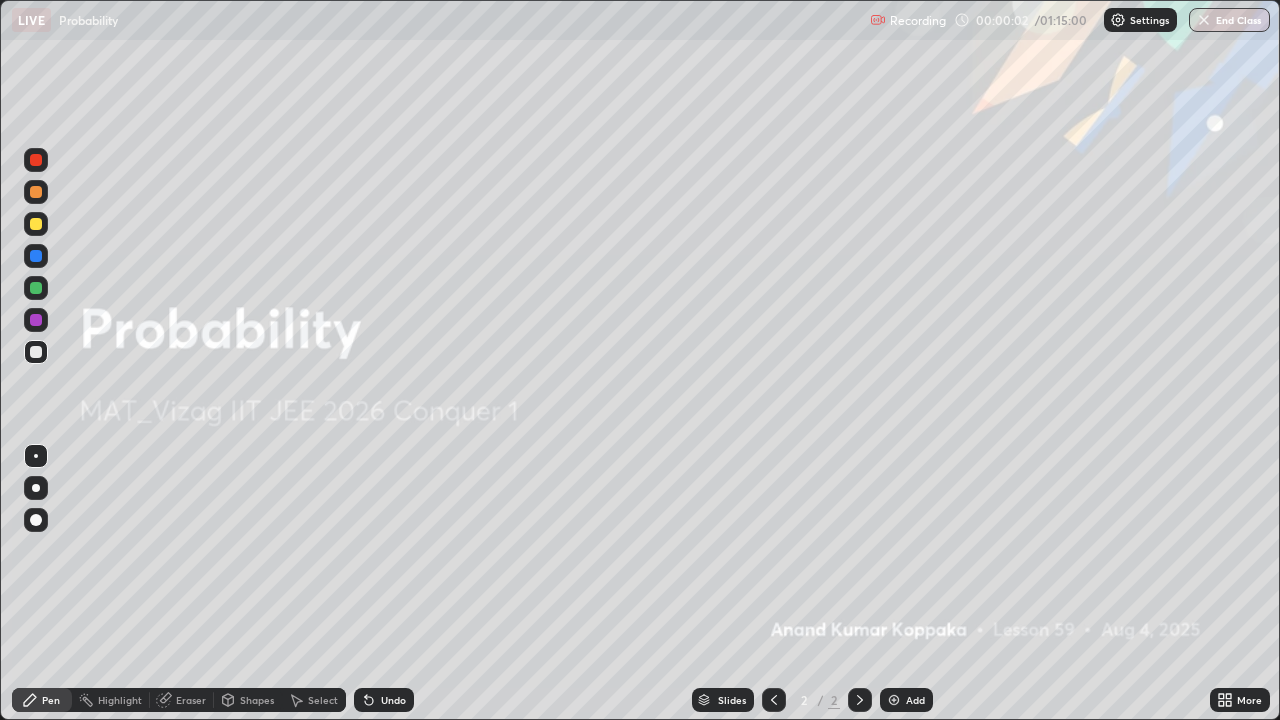 click on "Add" at bounding box center (915, 700) 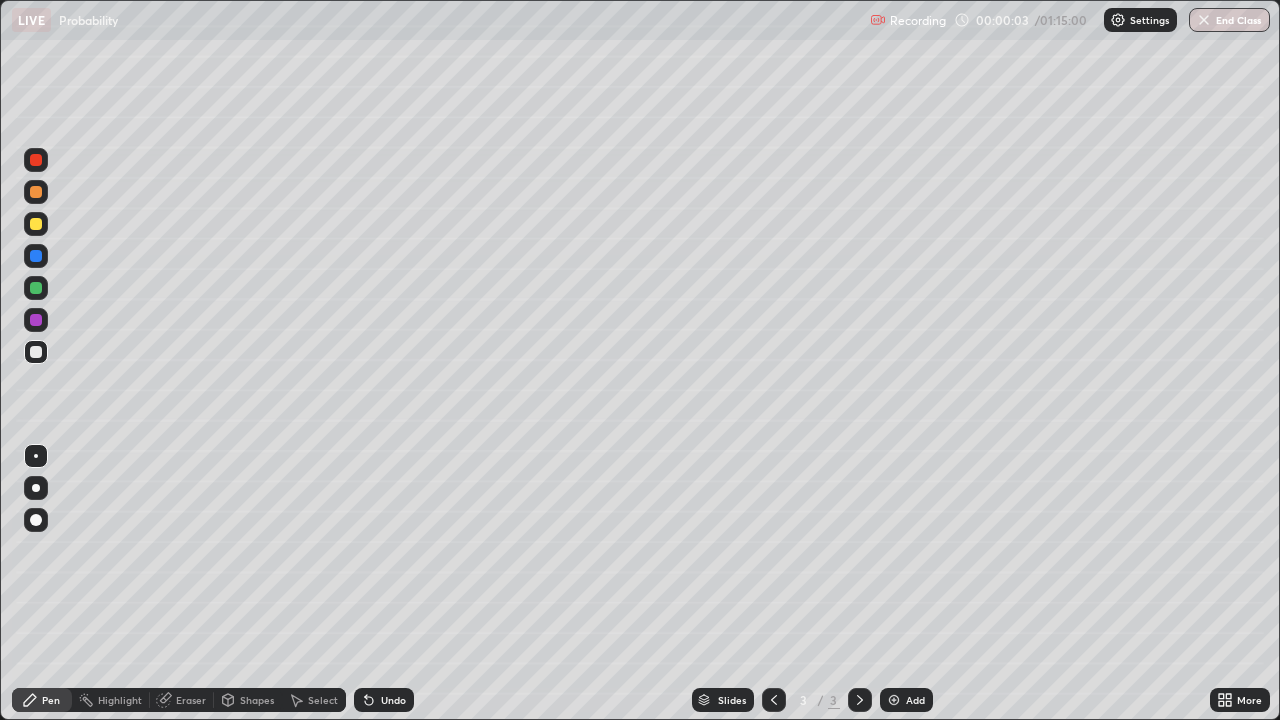 click at bounding box center [36, 488] 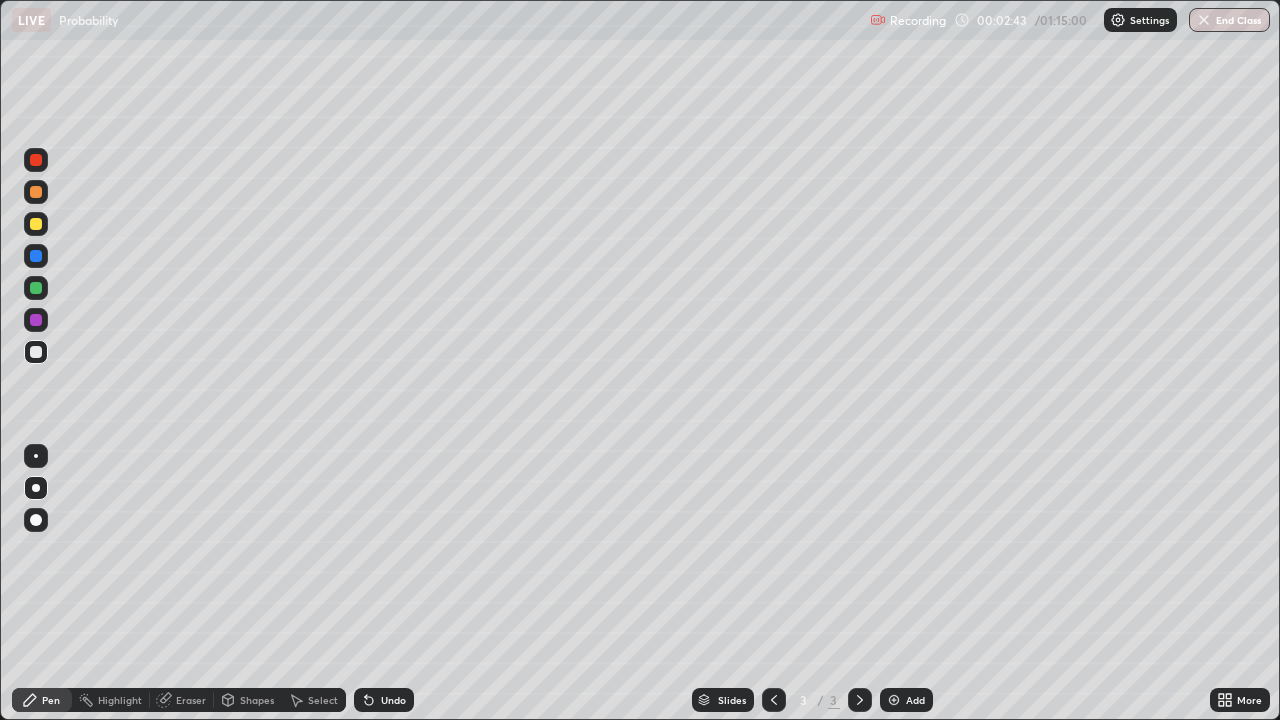 click at bounding box center [36, 224] 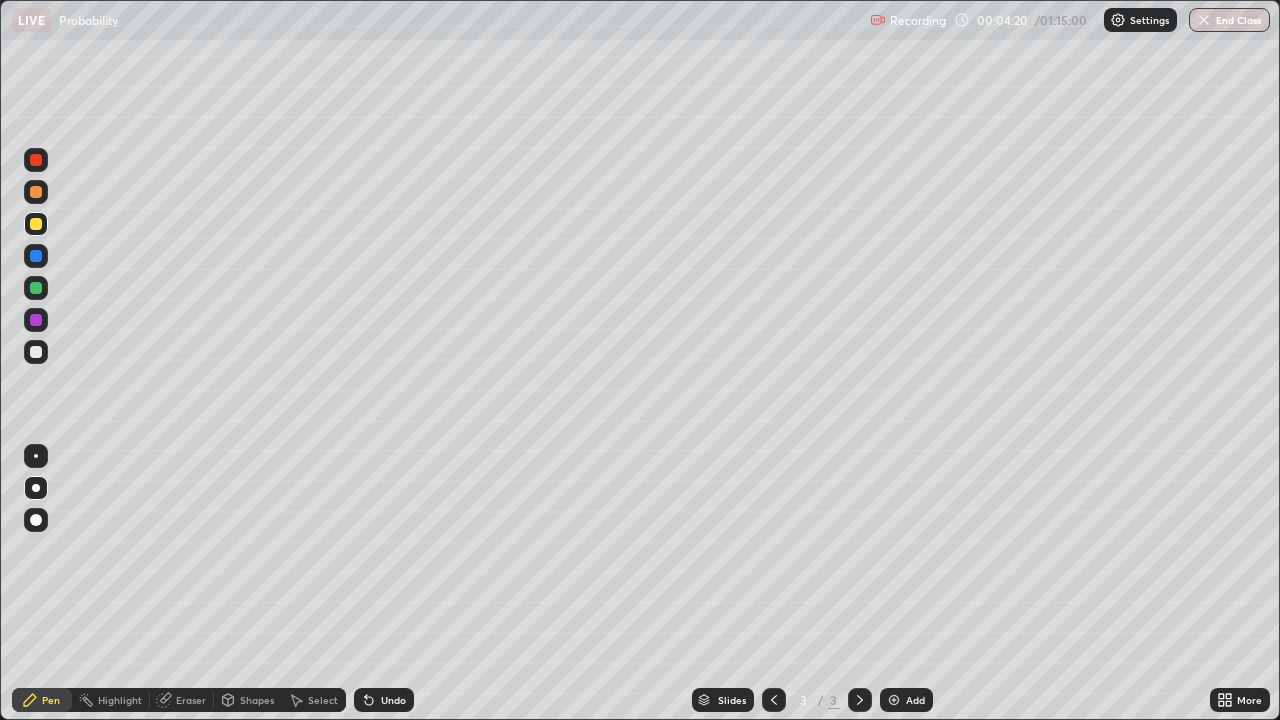 click on "Undo" at bounding box center [393, 700] 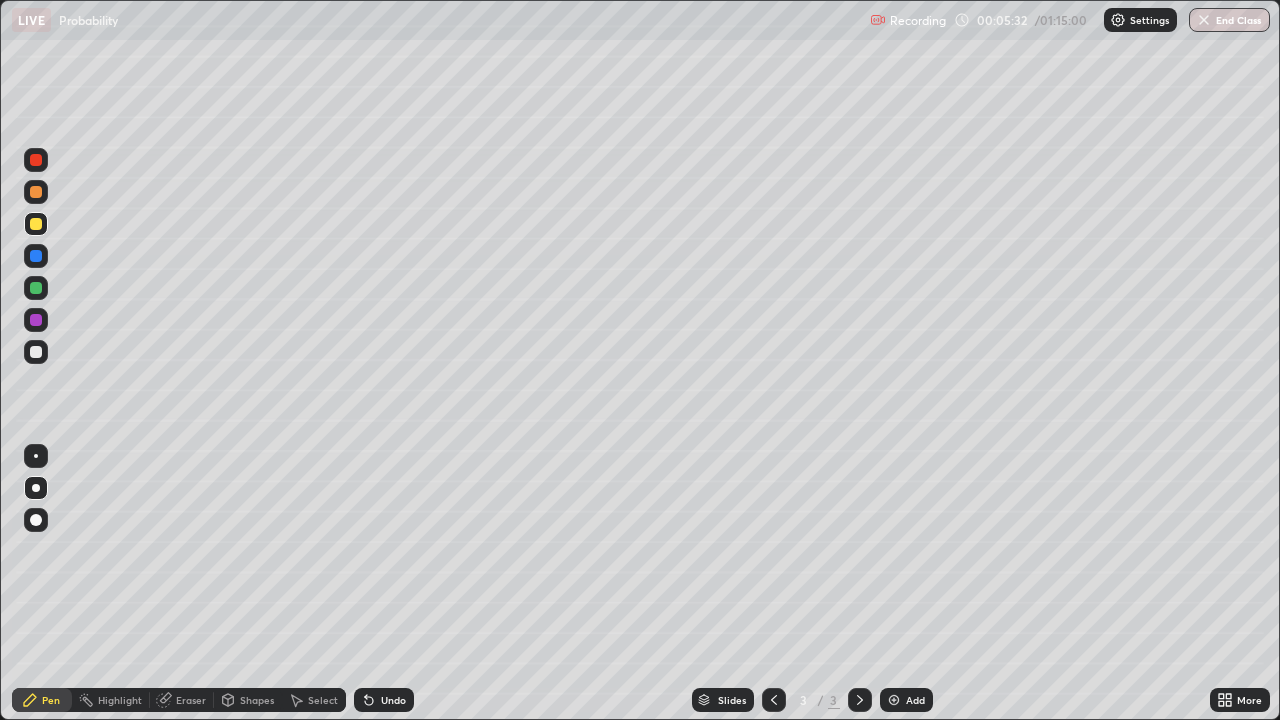 click at bounding box center (36, 352) 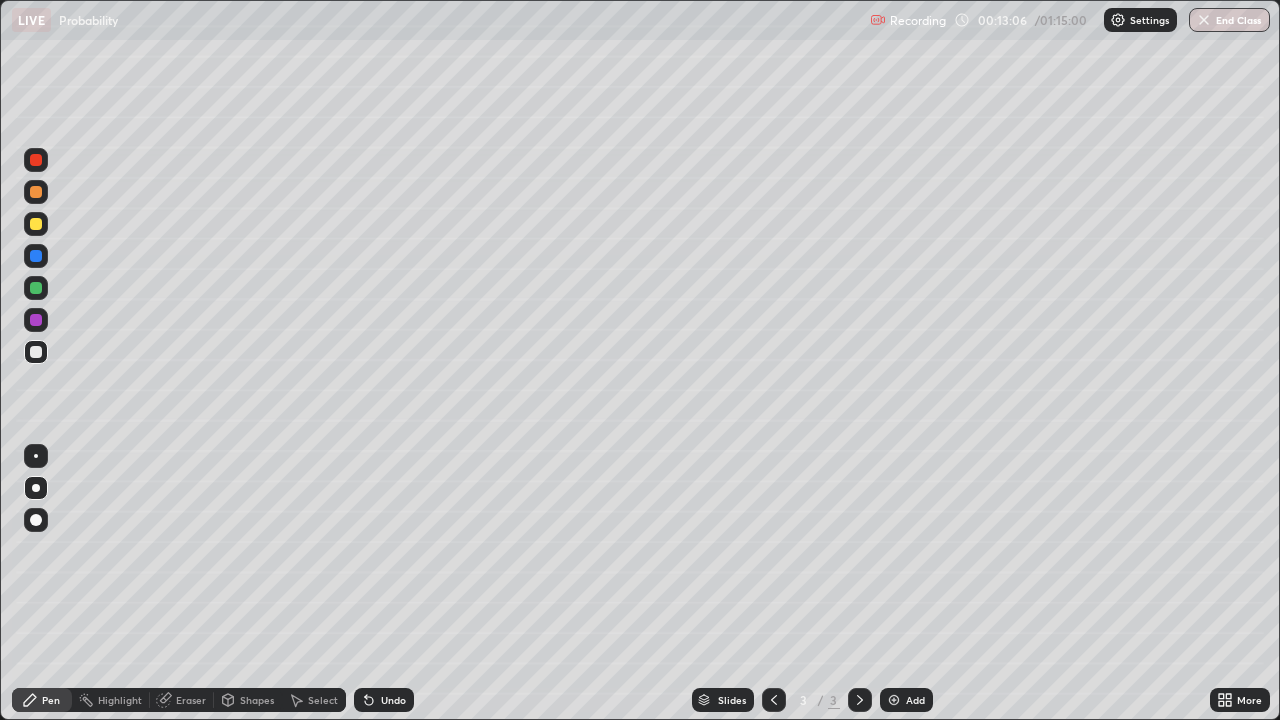 click at bounding box center [894, 700] 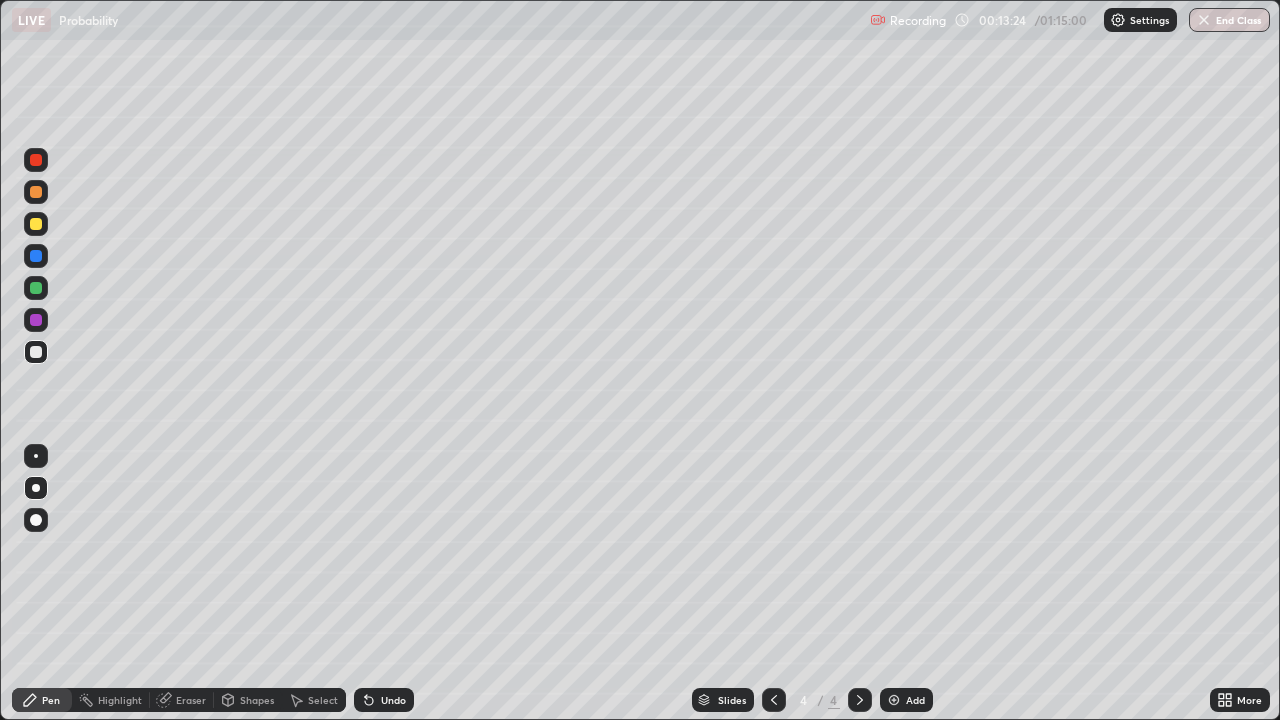 click at bounding box center (36, 224) 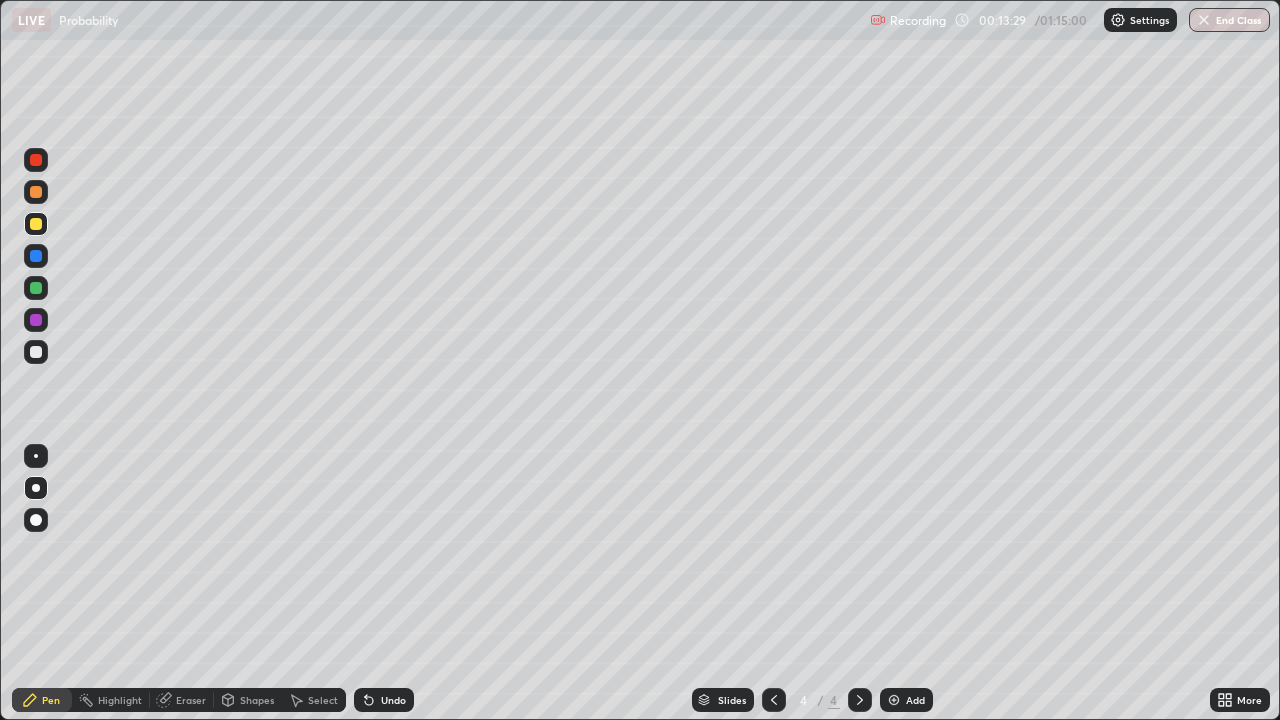 click at bounding box center (36, 352) 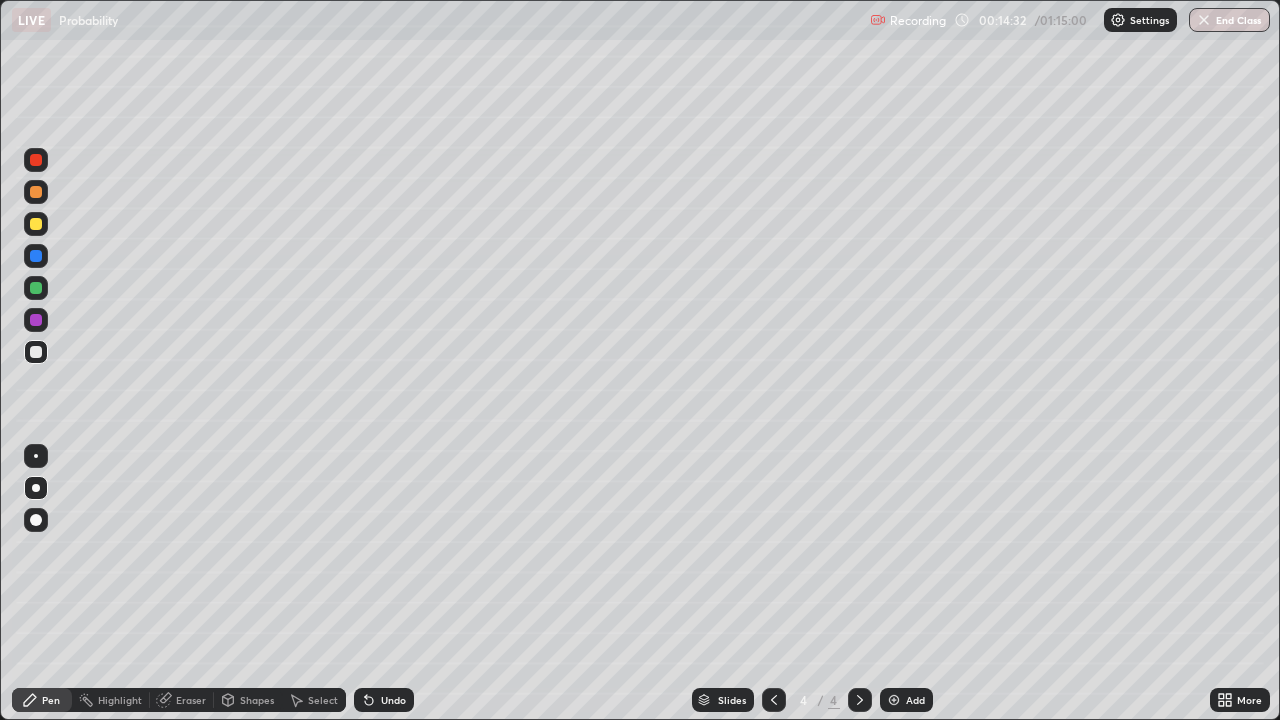 click on "Undo" at bounding box center [393, 700] 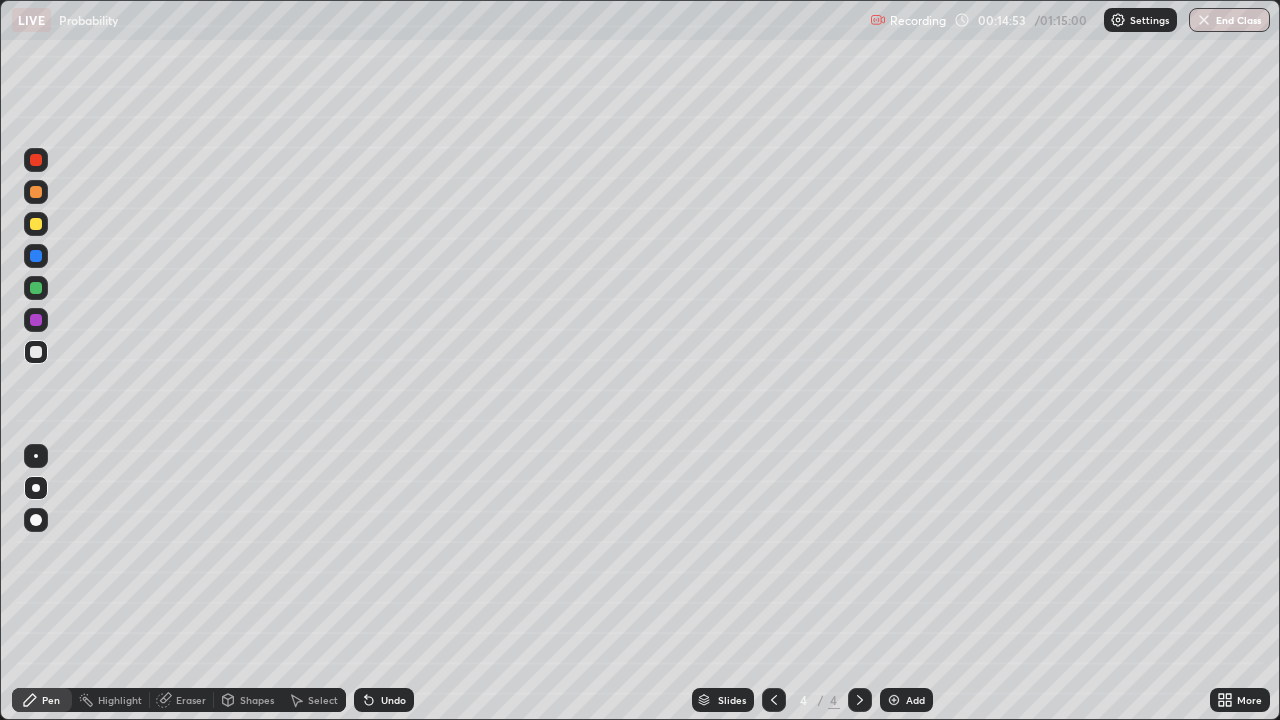 click at bounding box center [36, 320] 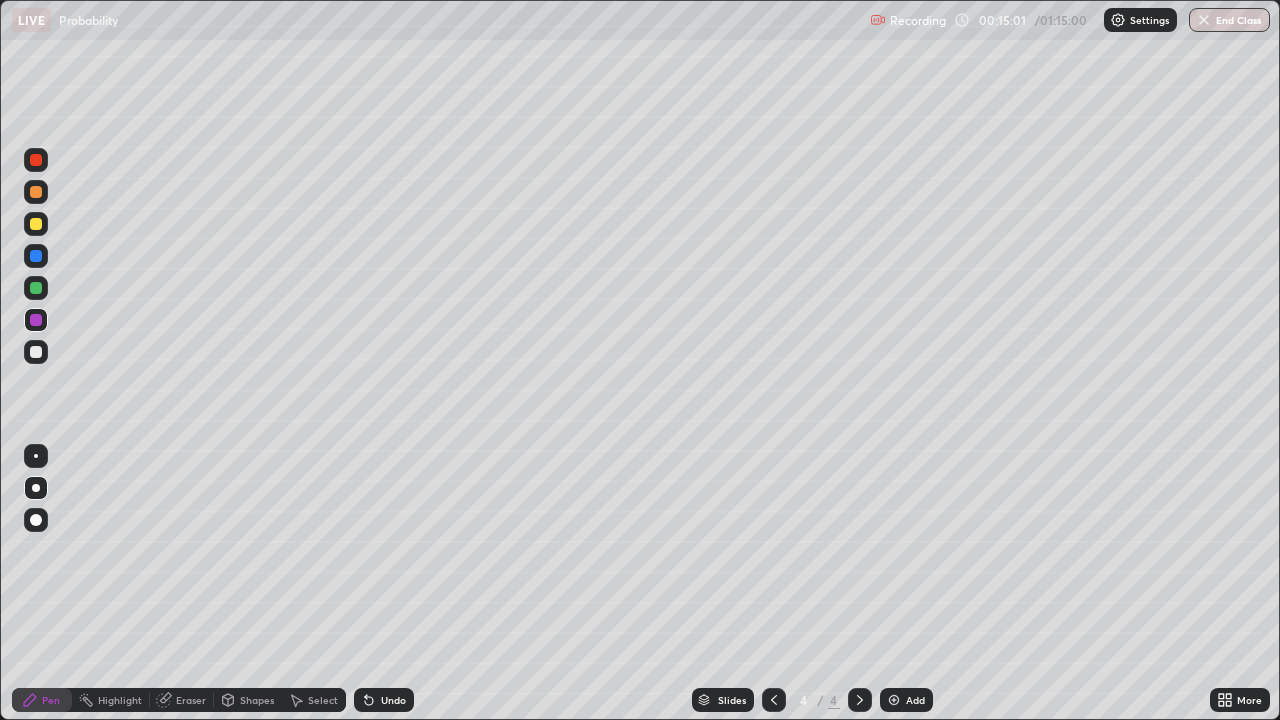 click at bounding box center (36, 288) 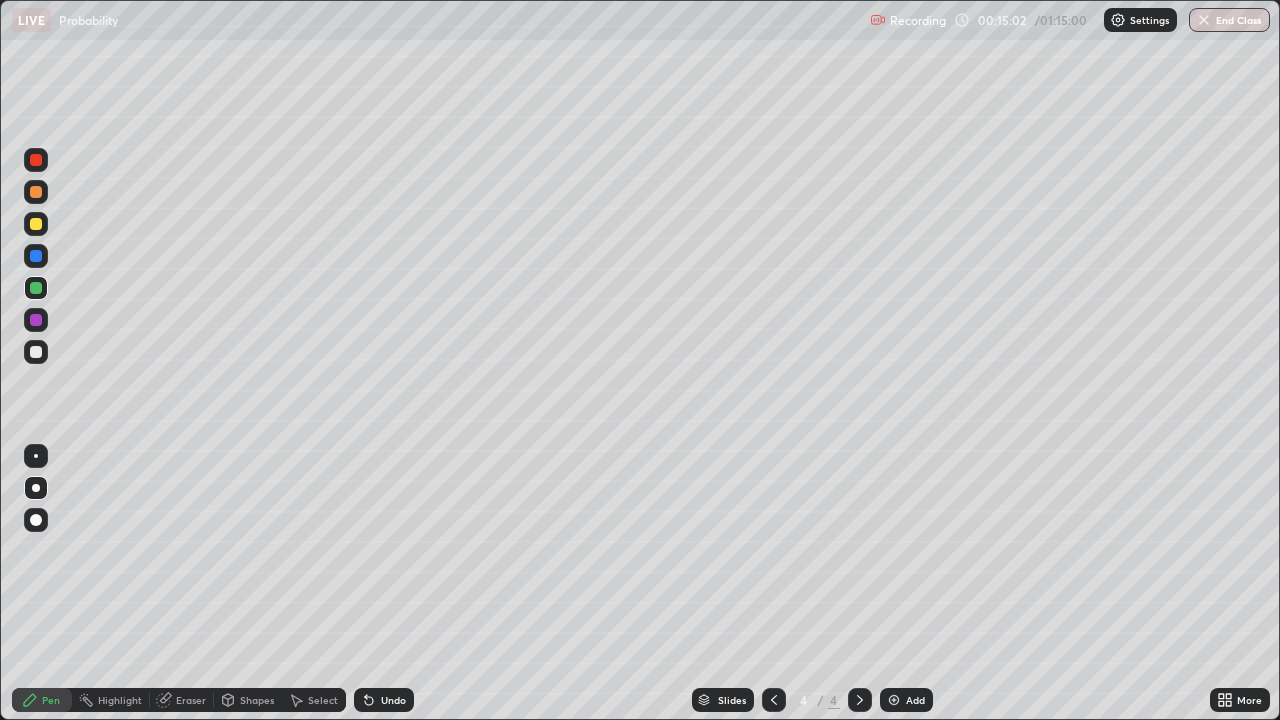 click at bounding box center [36, 352] 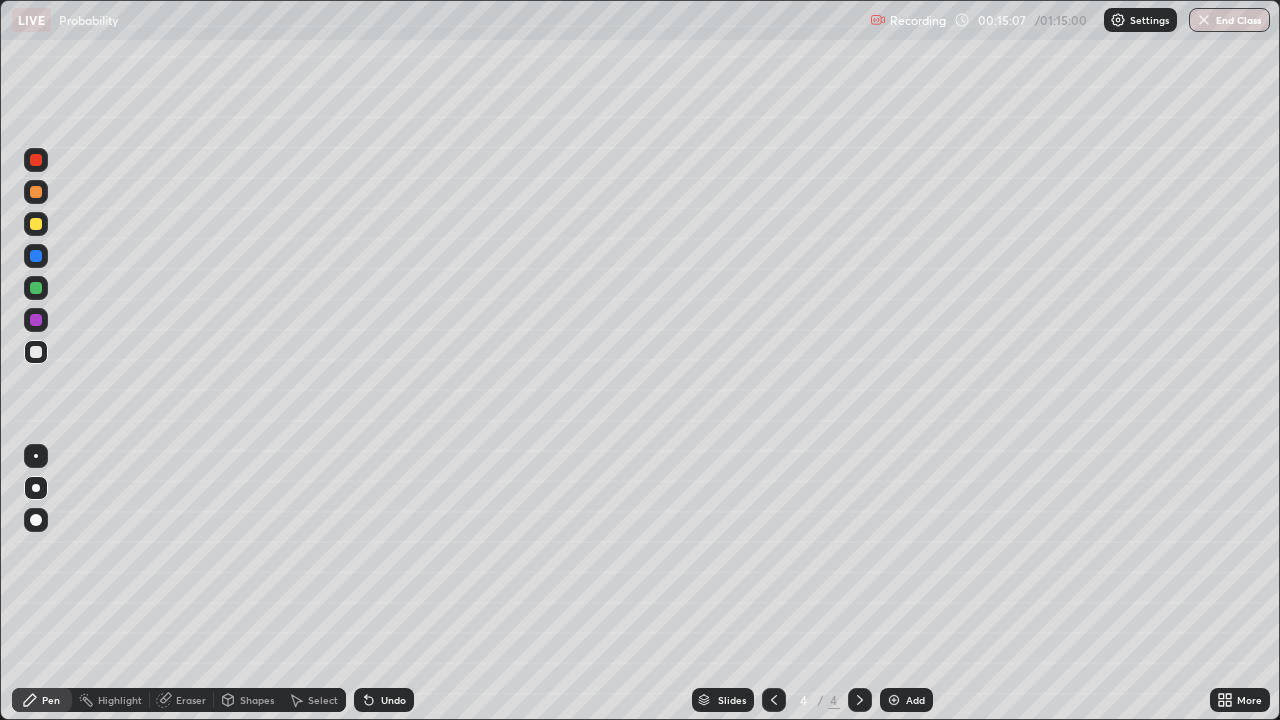 click at bounding box center (36, 288) 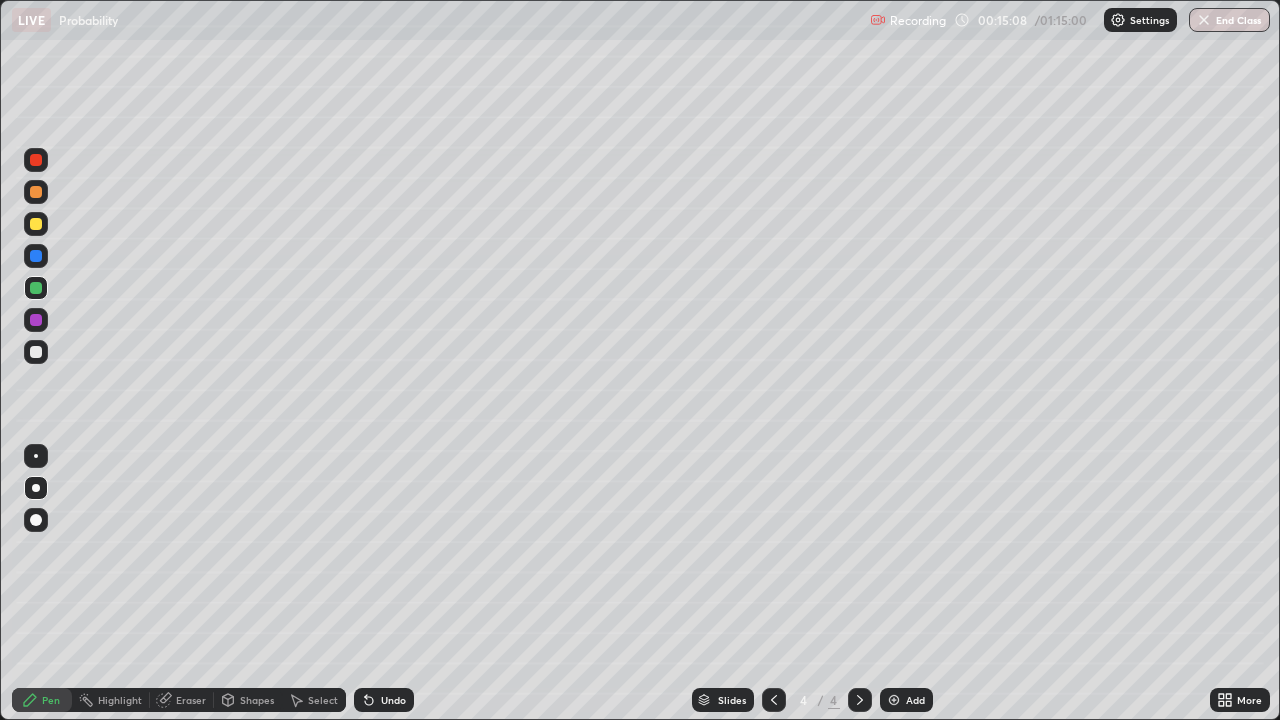 click at bounding box center [36, 256] 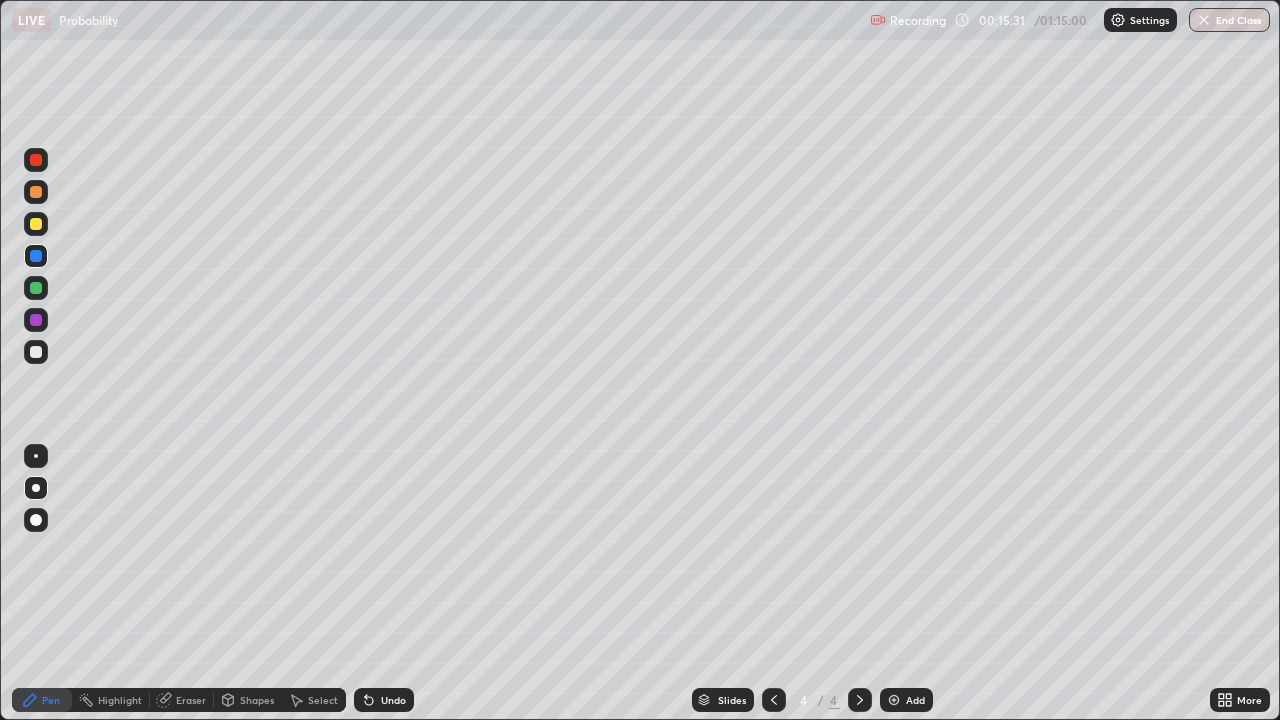 click at bounding box center [36, 224] 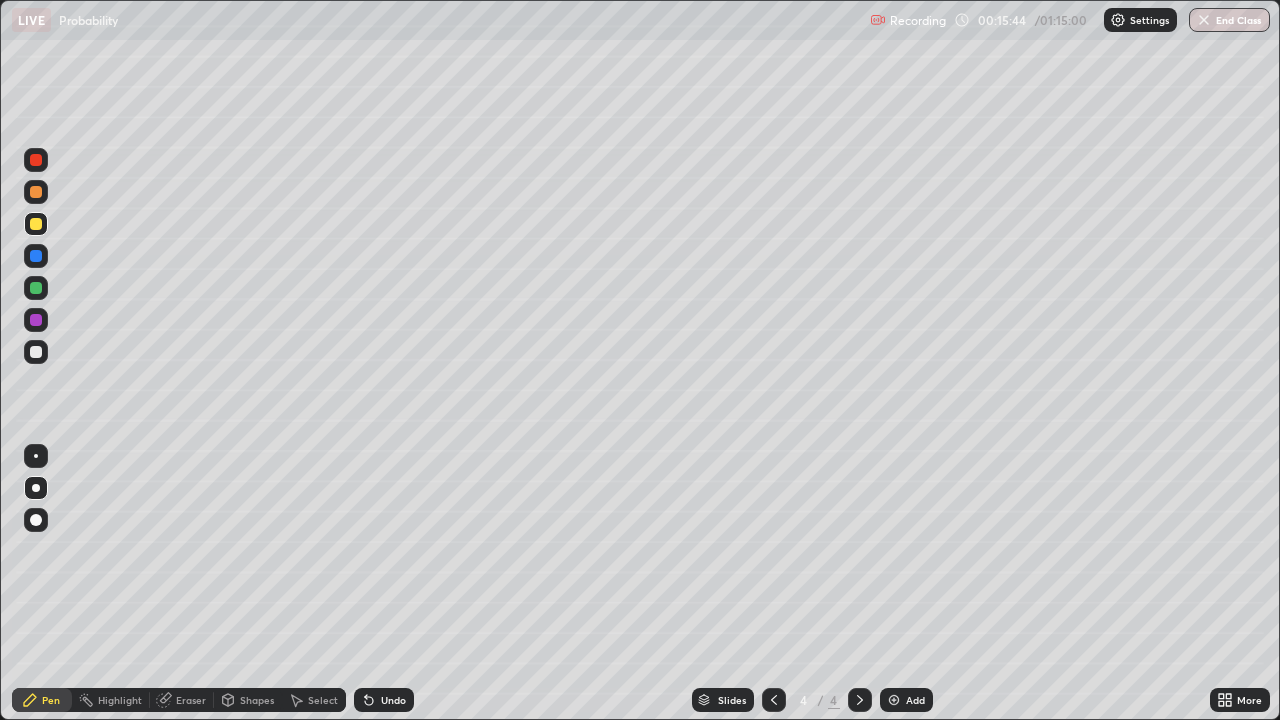 click at bounding box center [36, 320] 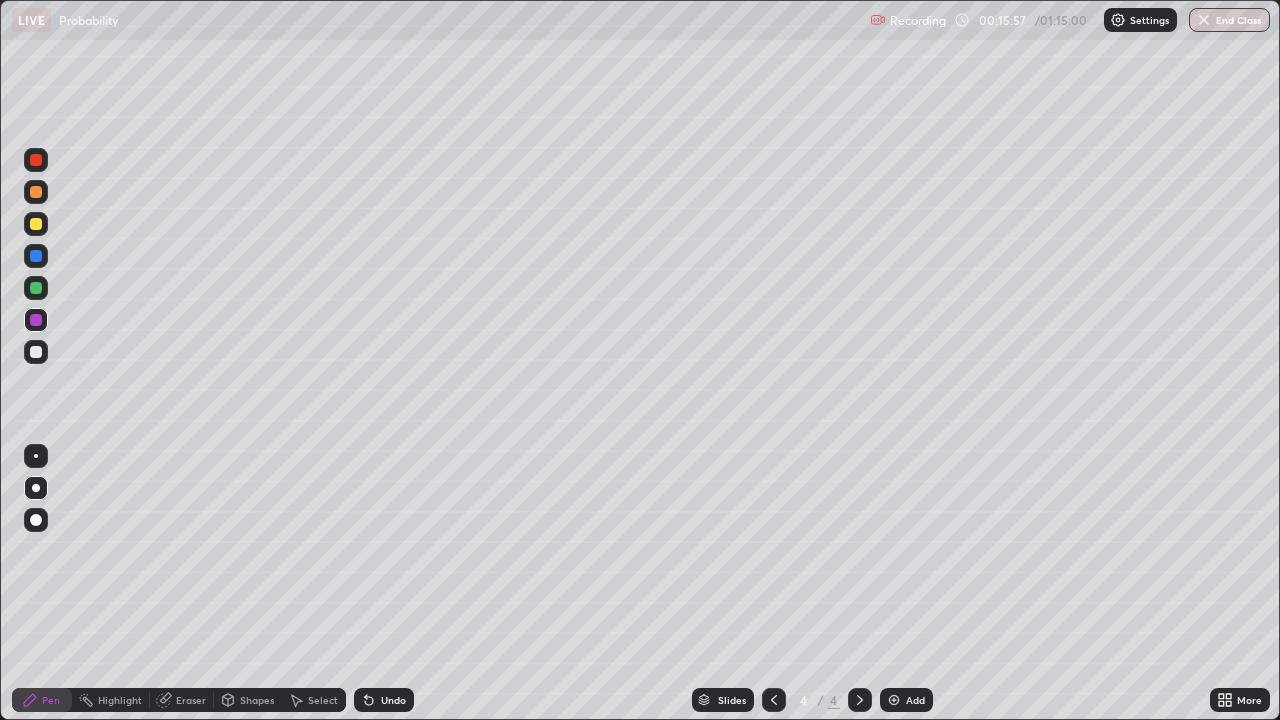click at bounding box center (36, 160) 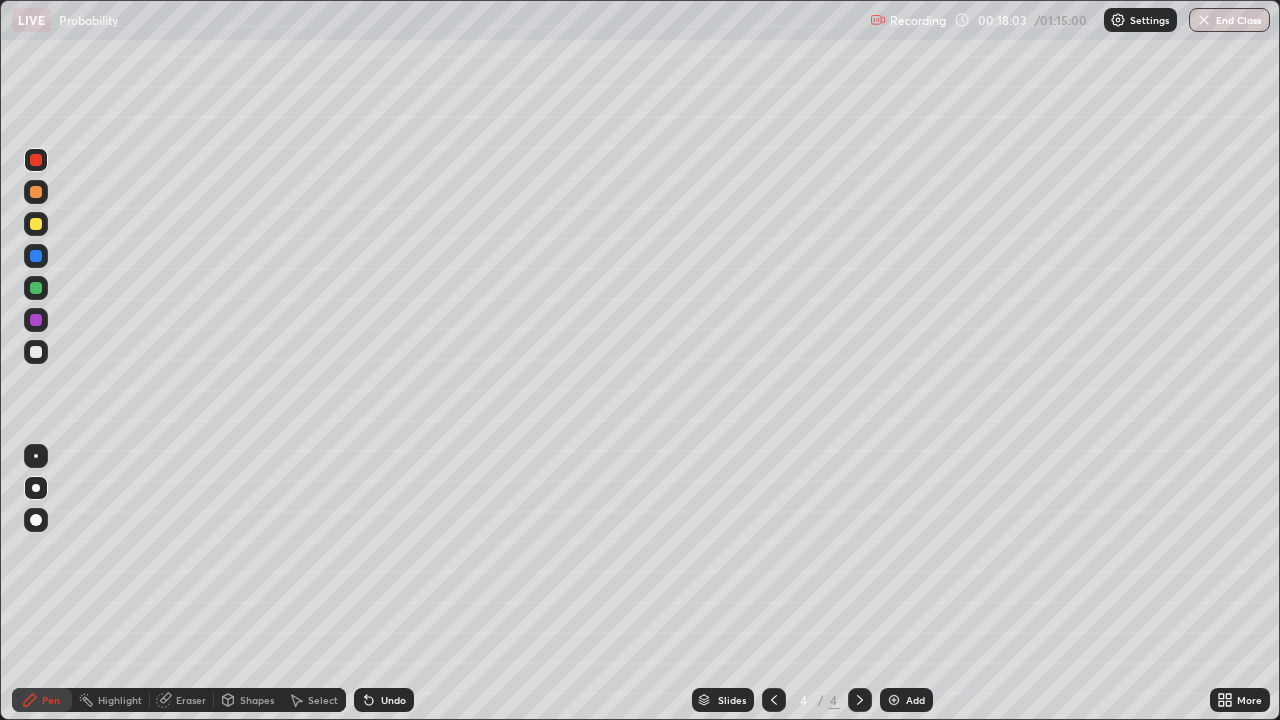 click at bounding box center (36, 352) 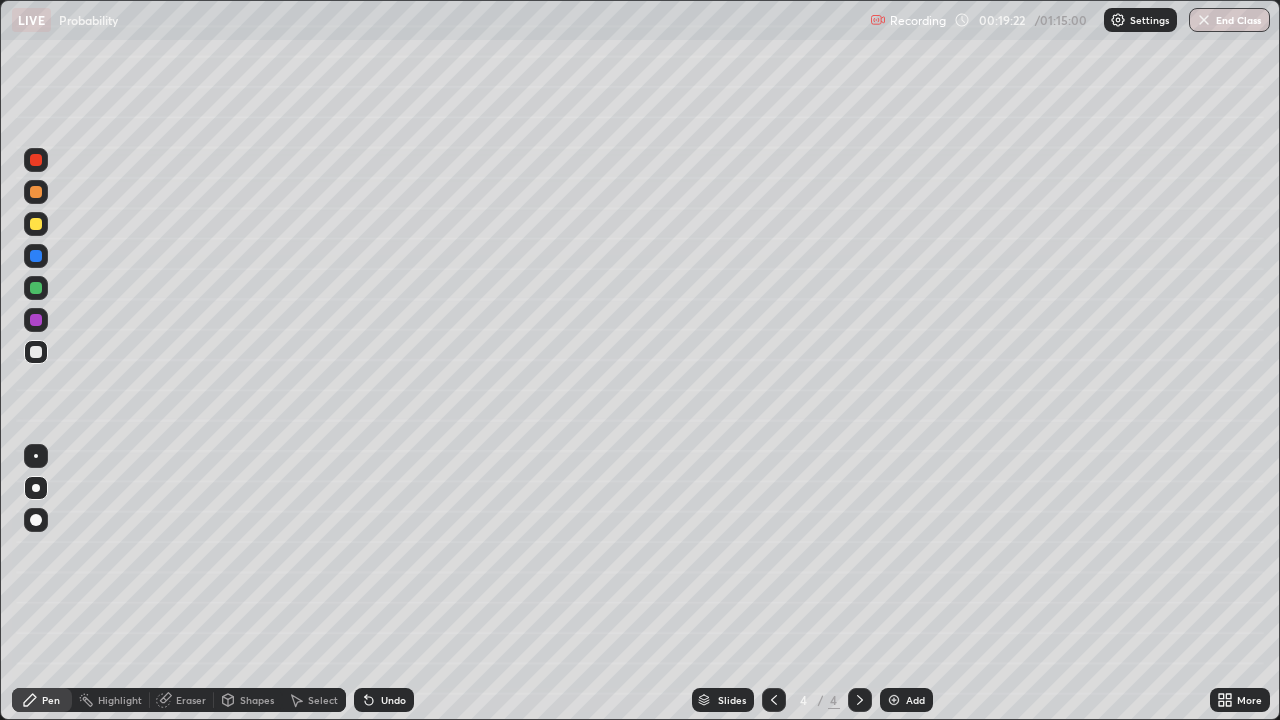 click on "Undo" at bounding box center (393, 700) 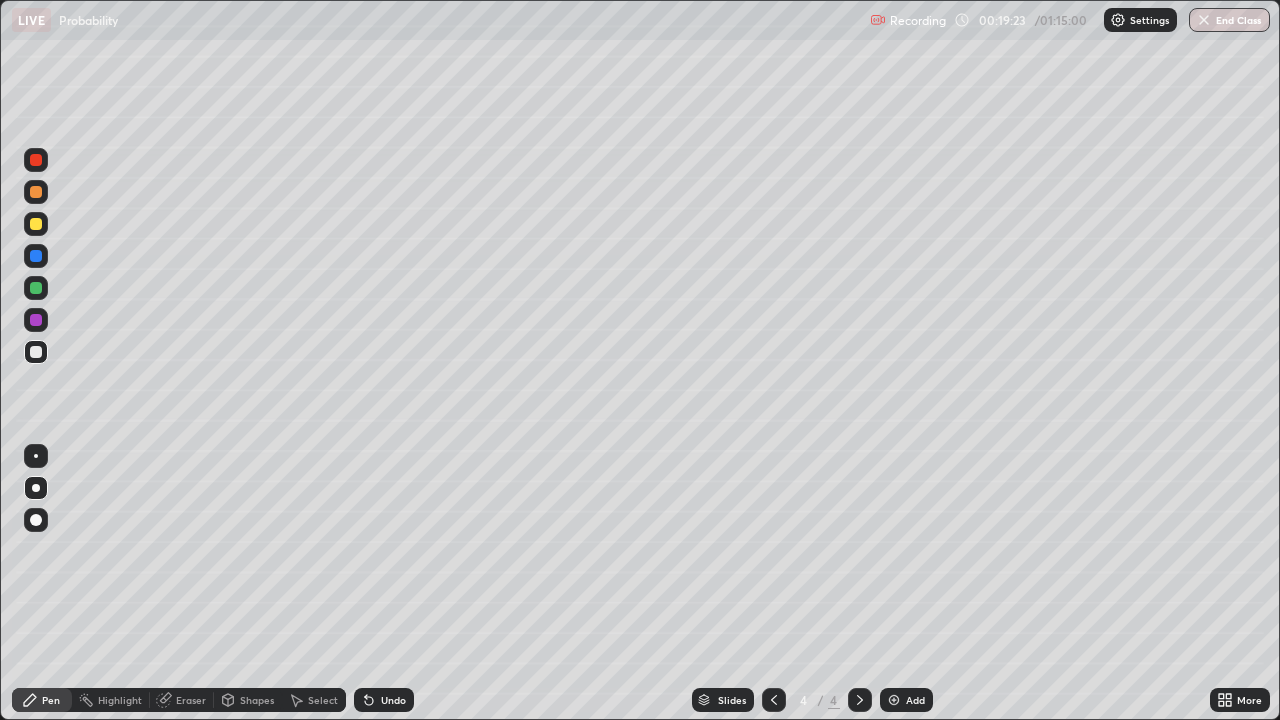 click on "Undo" at bounding box center [384, 700] 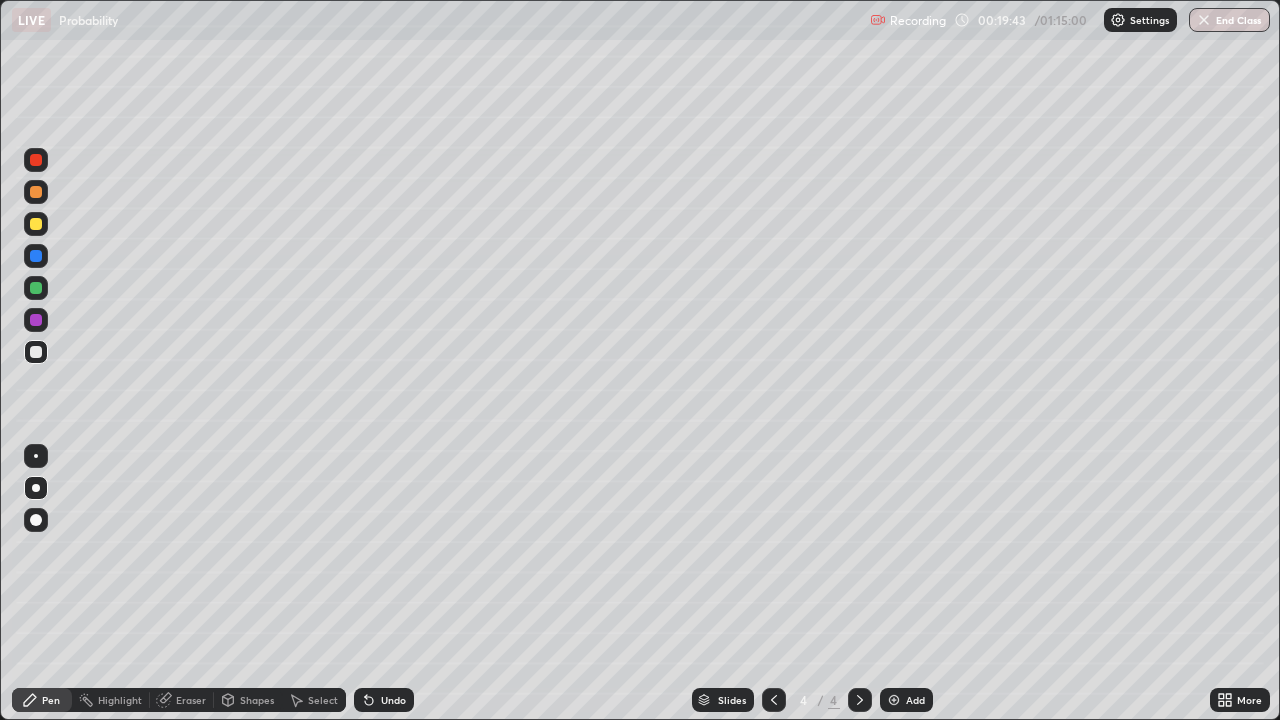 click 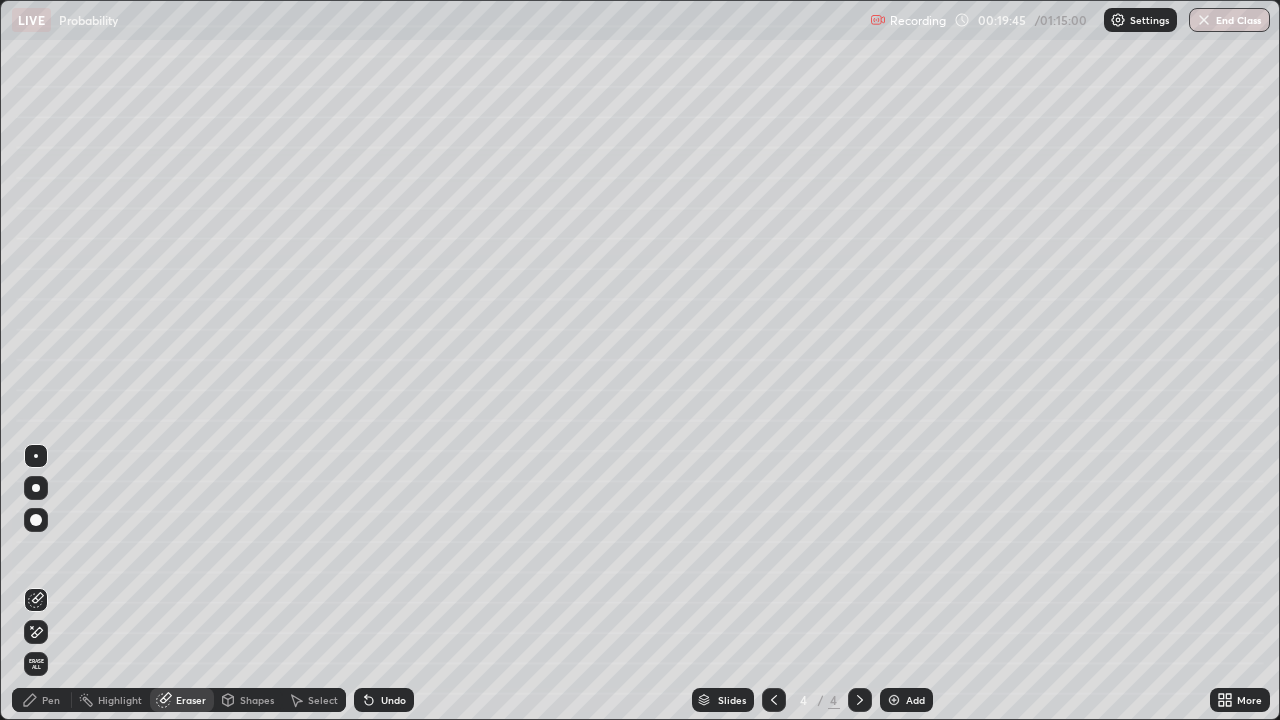 click on "Pen" at bounding box center [42, 700] 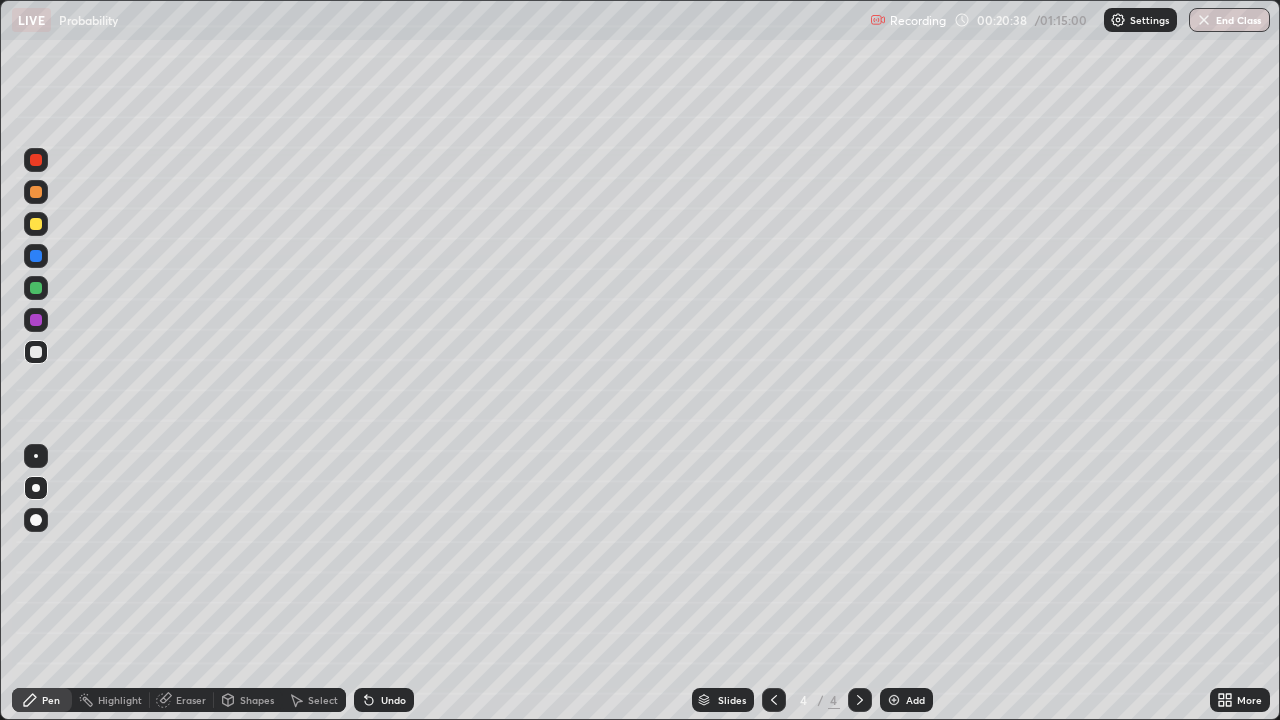 click on "Select" at bounding box center [323, 700] 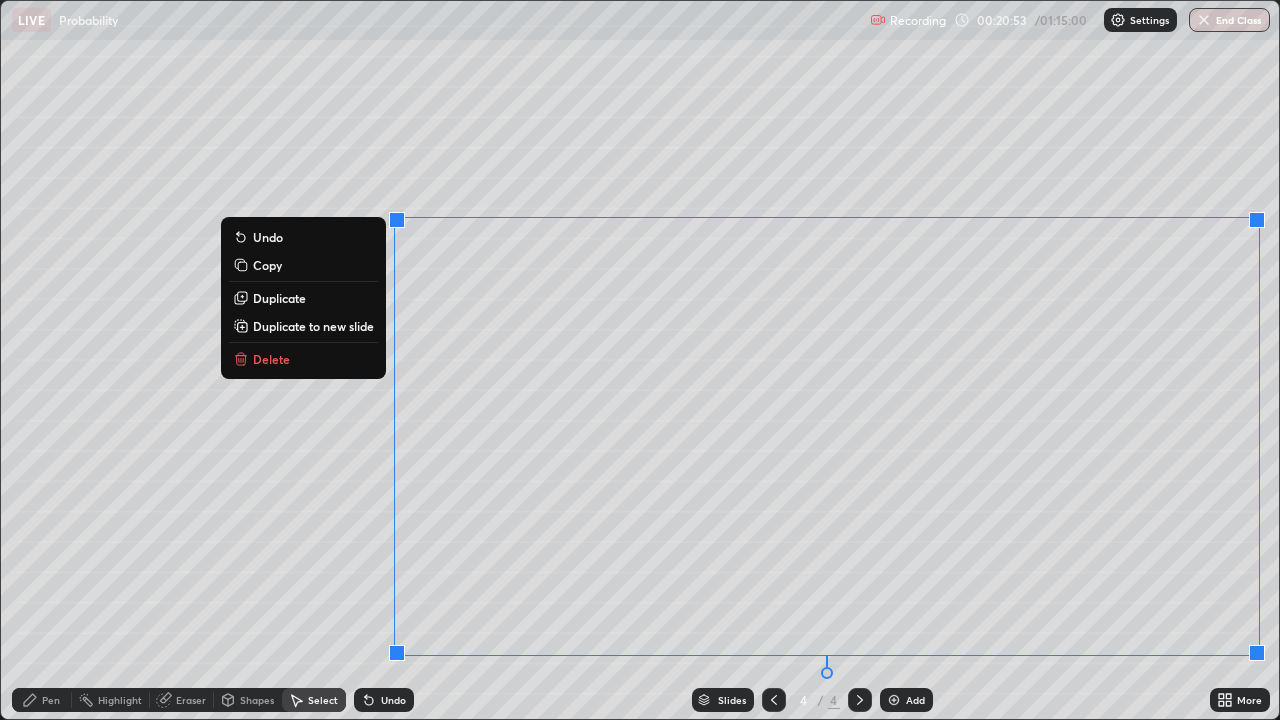 click on "Duplicate to new slide" at bounding box center [313, 326] 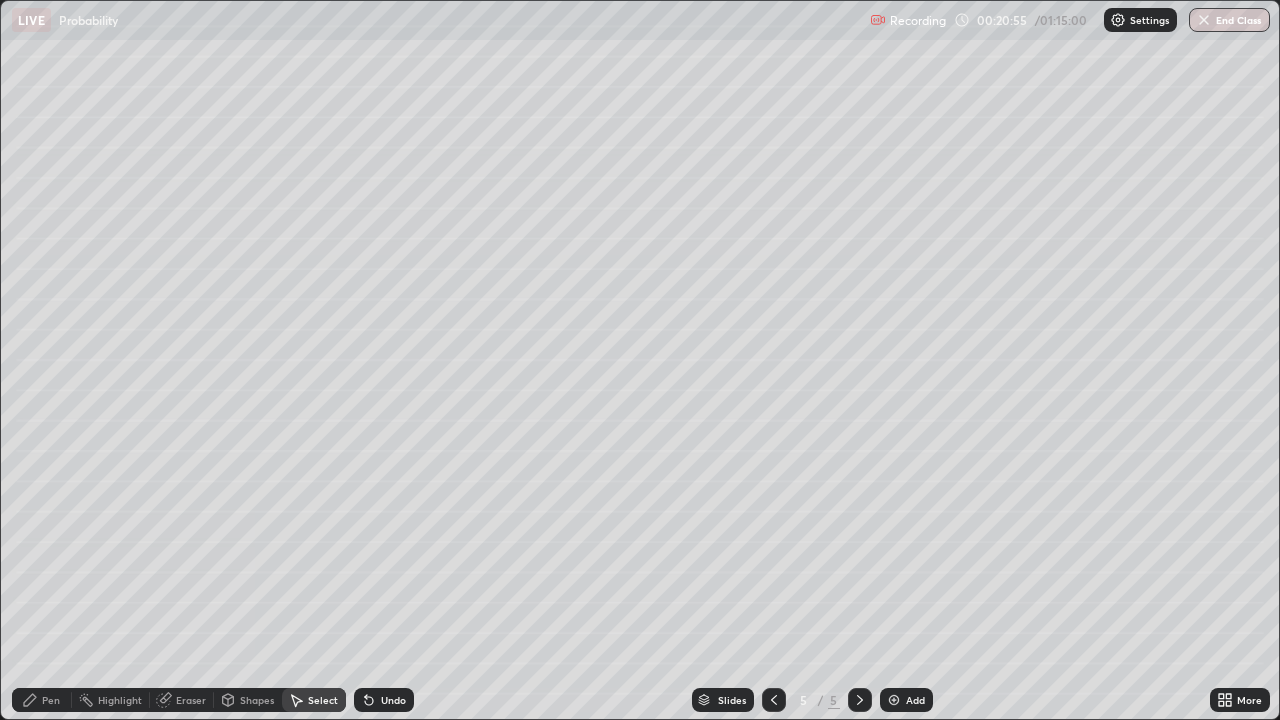 click on "Select" at bounding box center [314, 700] 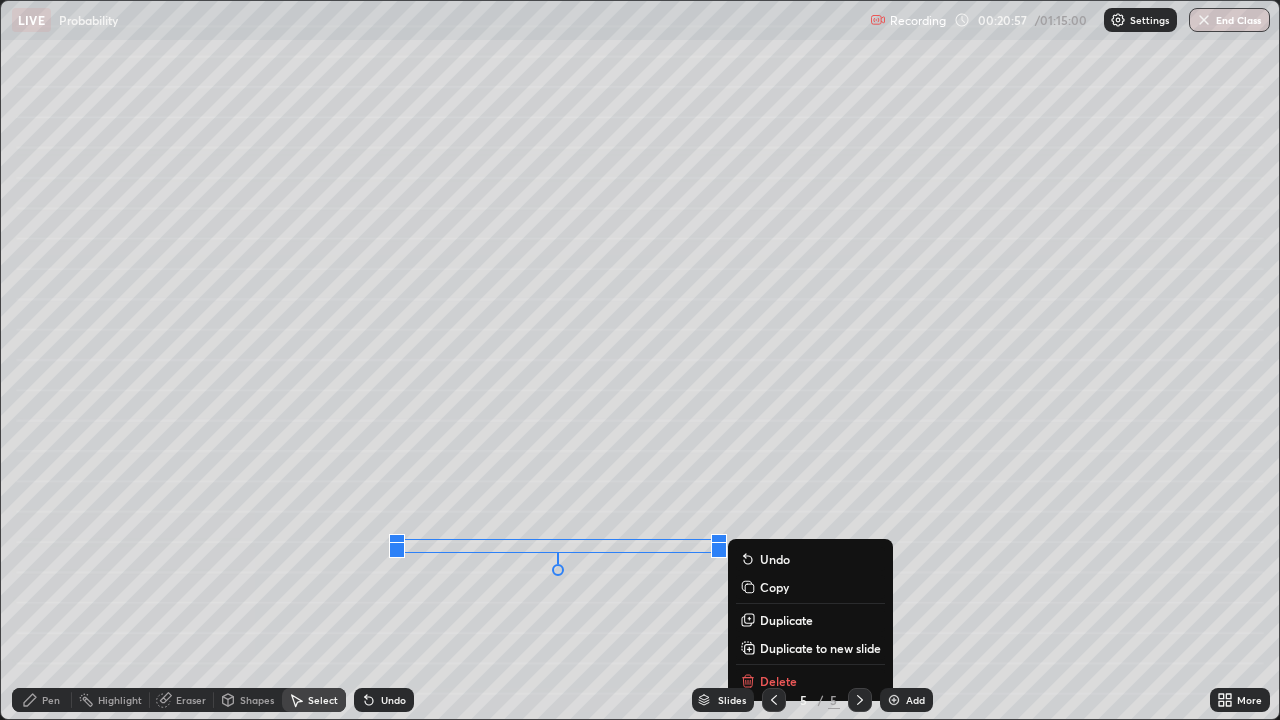 click at bounding box center (774, 700) 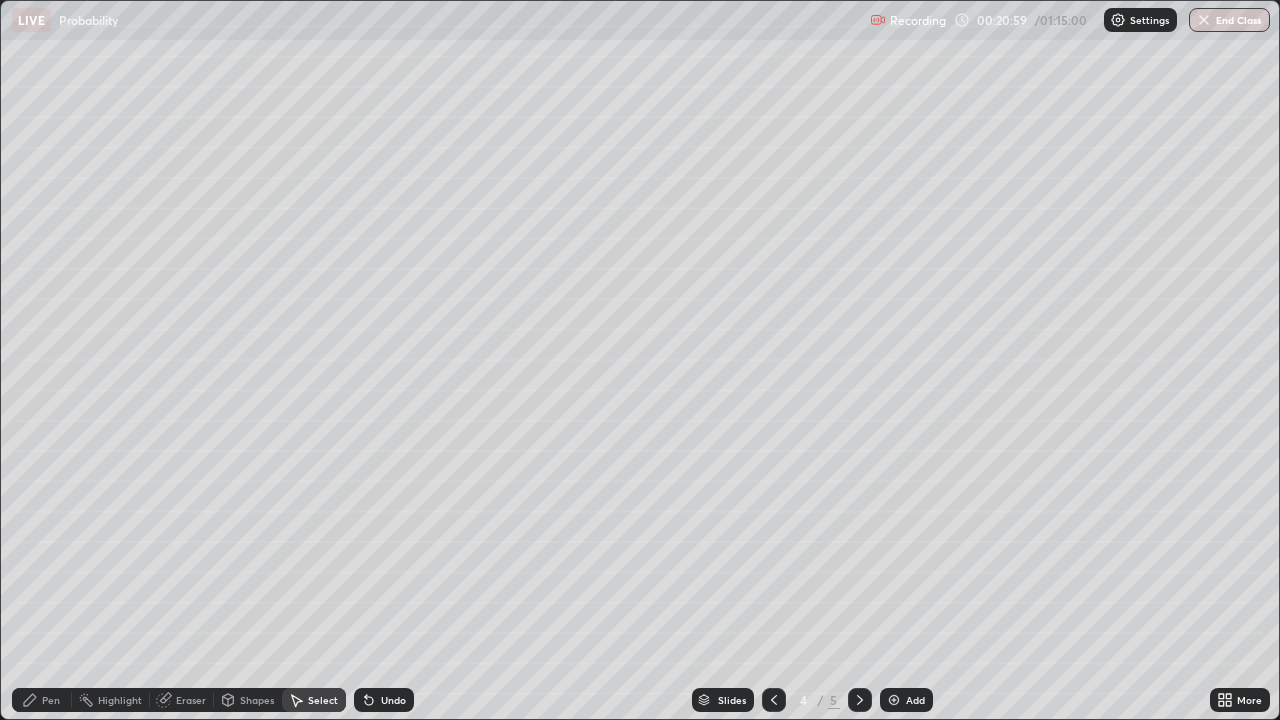 click on "Undo" at bounding box center [393, 700] 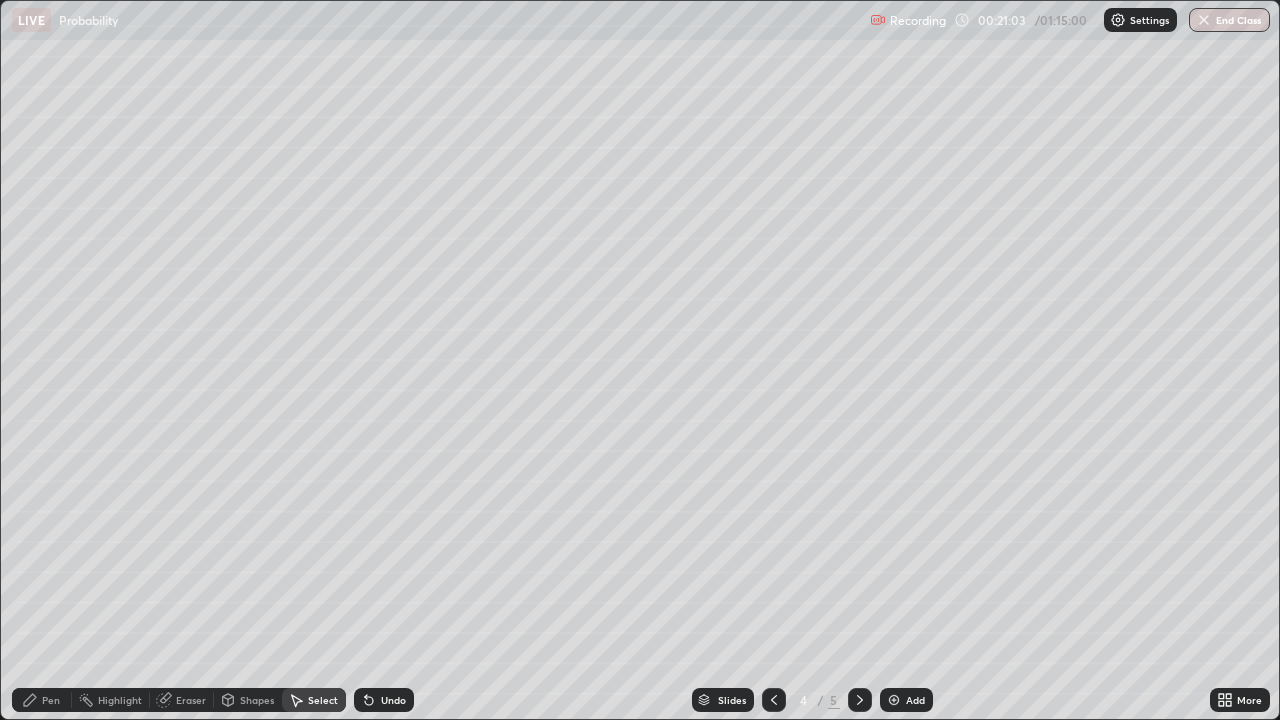click 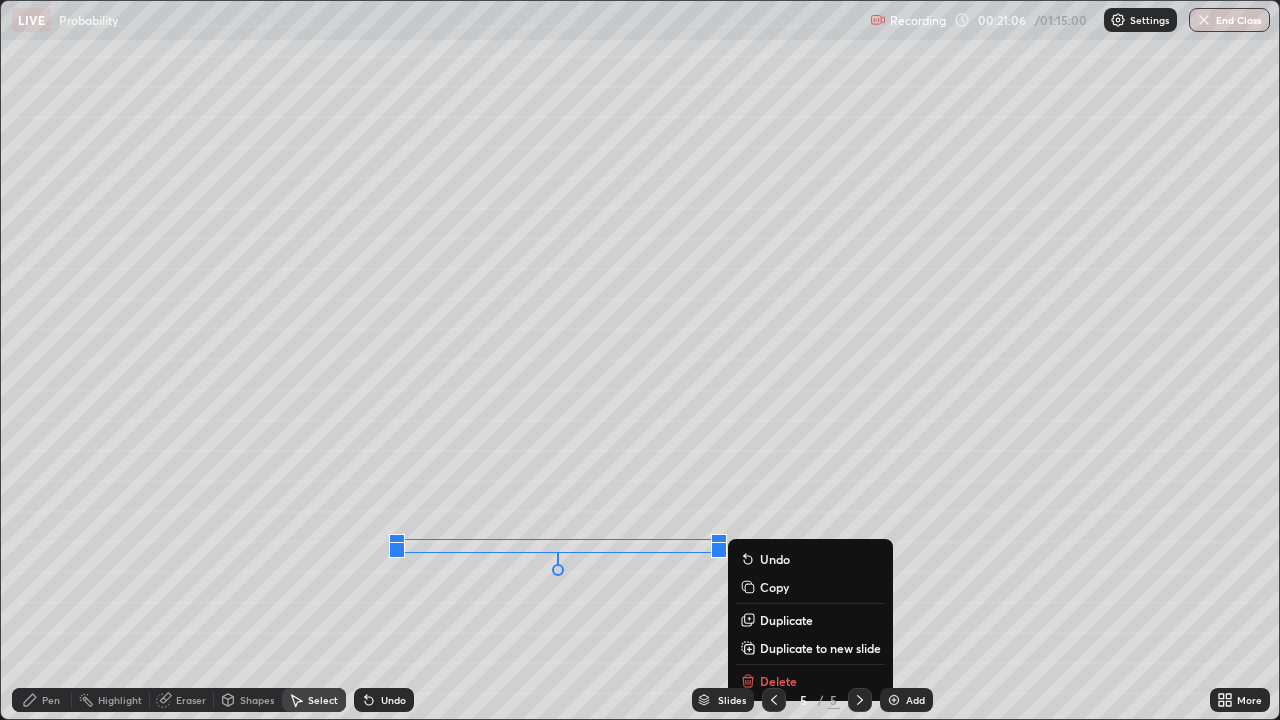 click on "0 ° Undo Copy Duplicate Duplicate to new slide Delete" at bounding box center (640, 360) 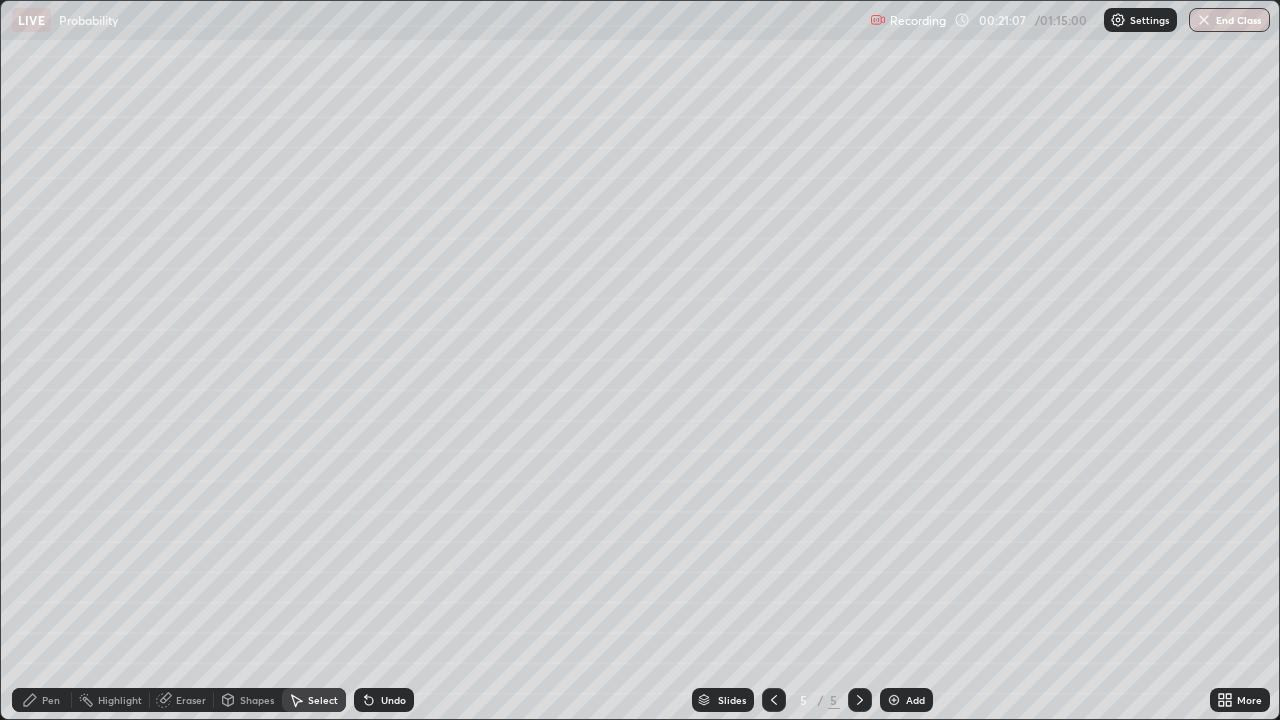 click on "0 ° Undo Copy Duplicate Duplicate to new slide Delete" at bounding box center (640, 360) 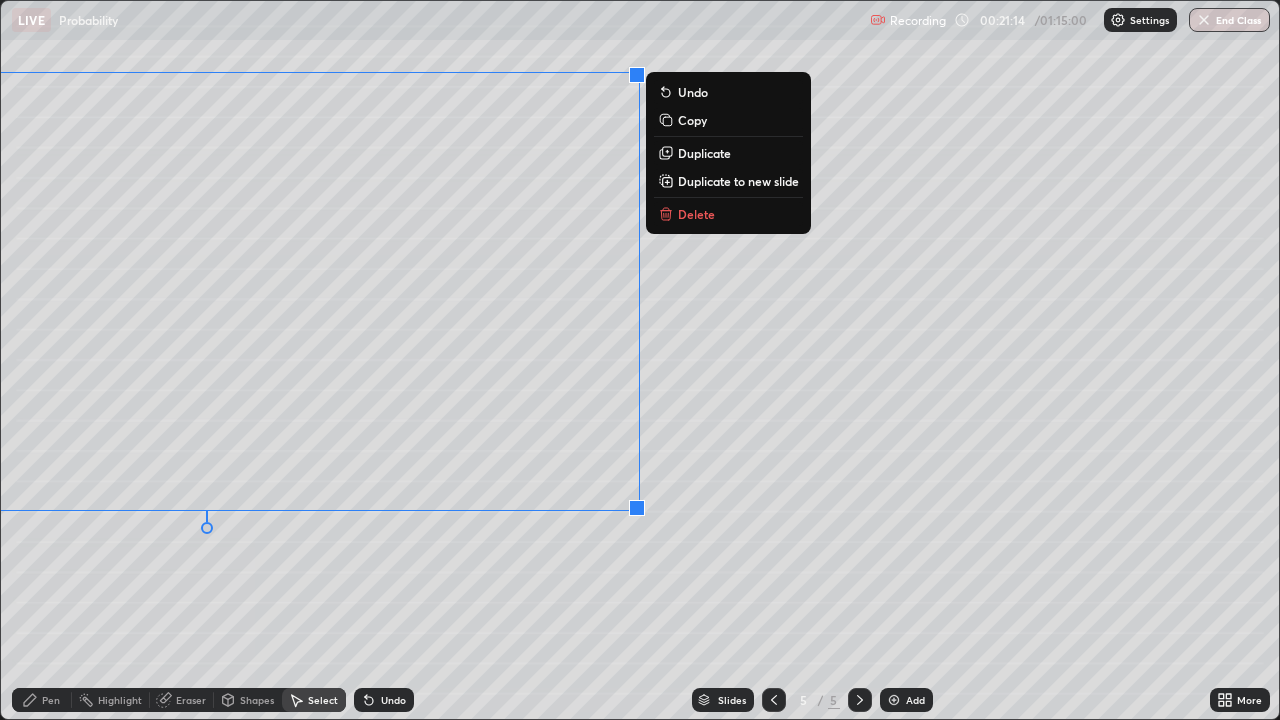 click on "0 ° Undo Copy Duplicate Duplicate to new slide Delete" at bounding box center [640, 360] 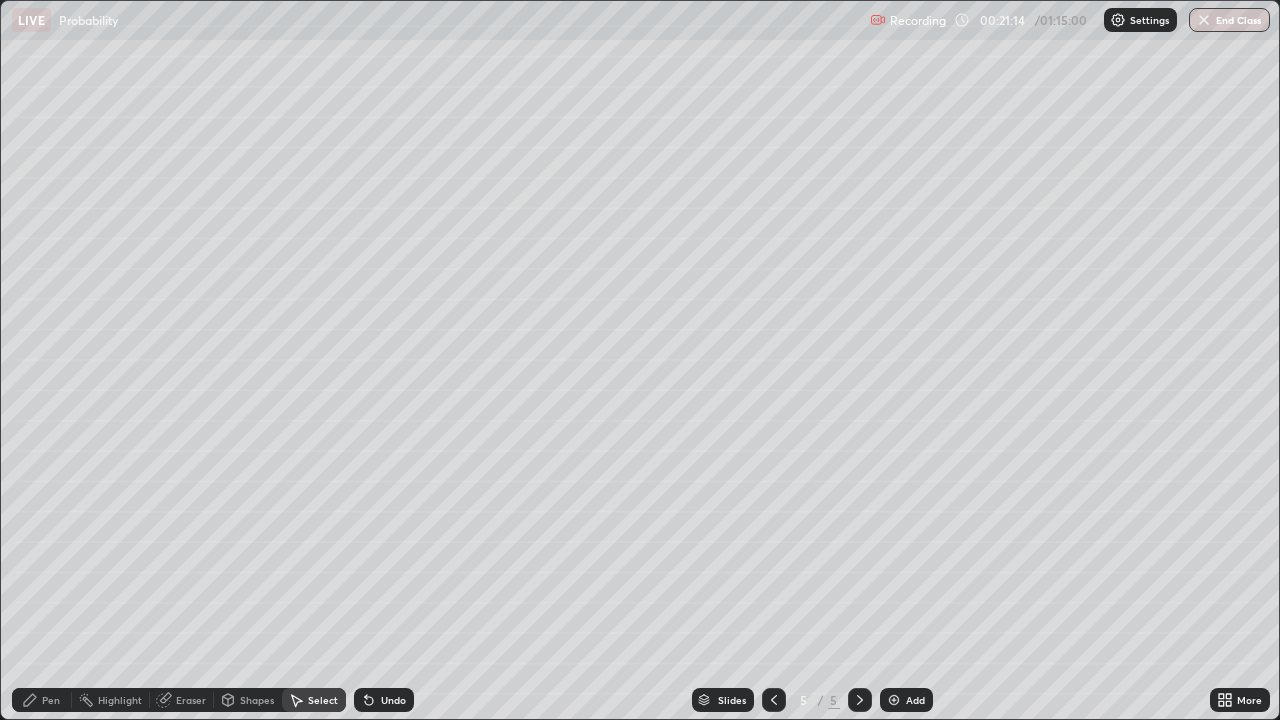click on "Pen" at bounding box center (42, 700) 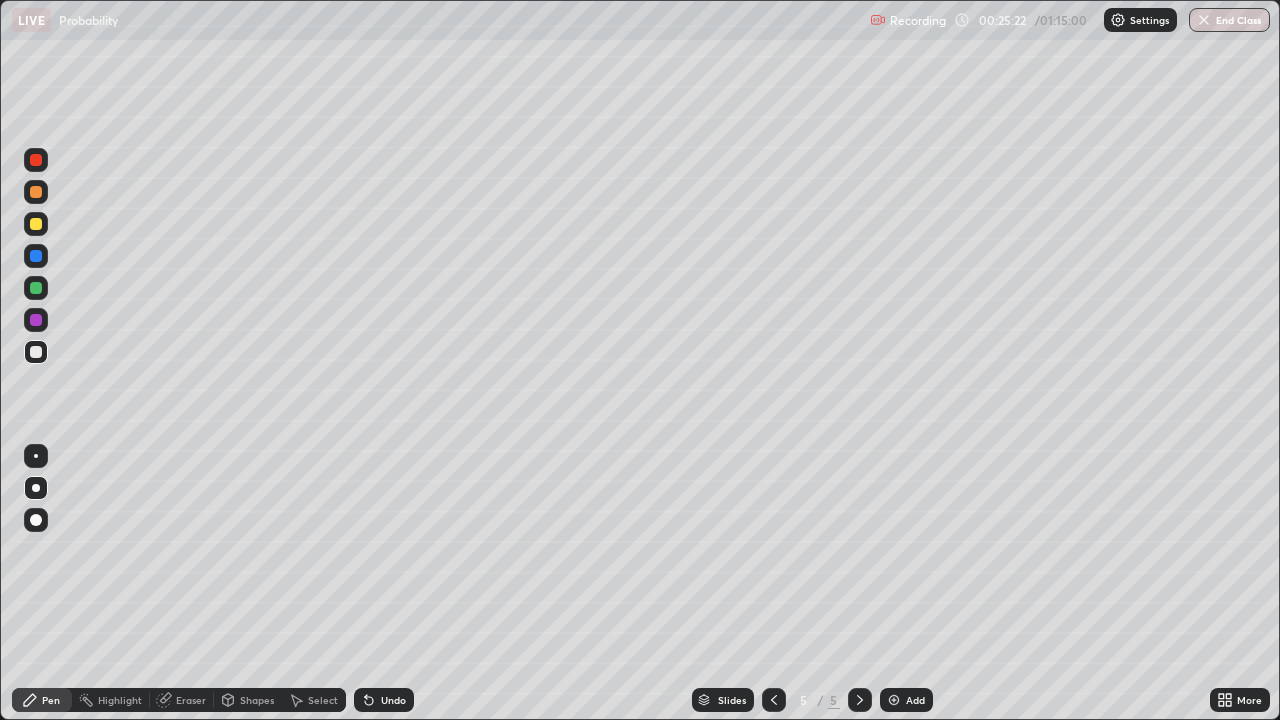 click on "Add" at bounding box center [915, 700] 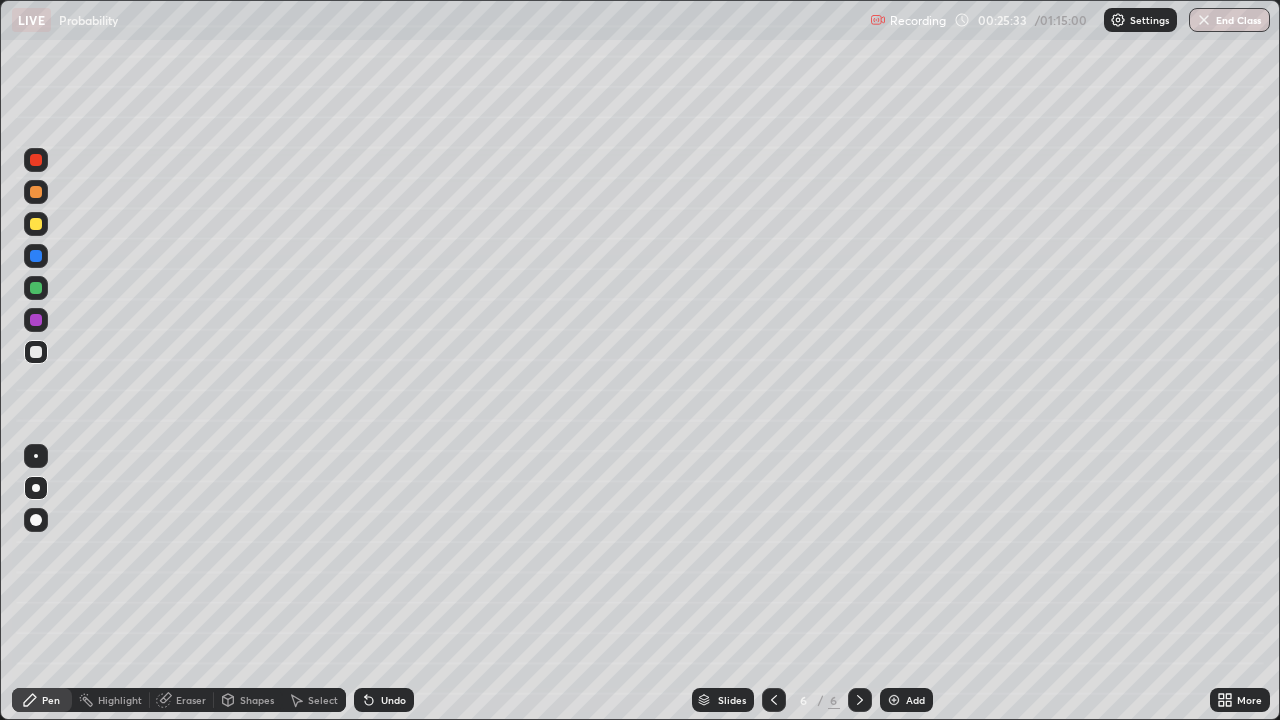 click on "Undo" at bounding box center [393, 700] 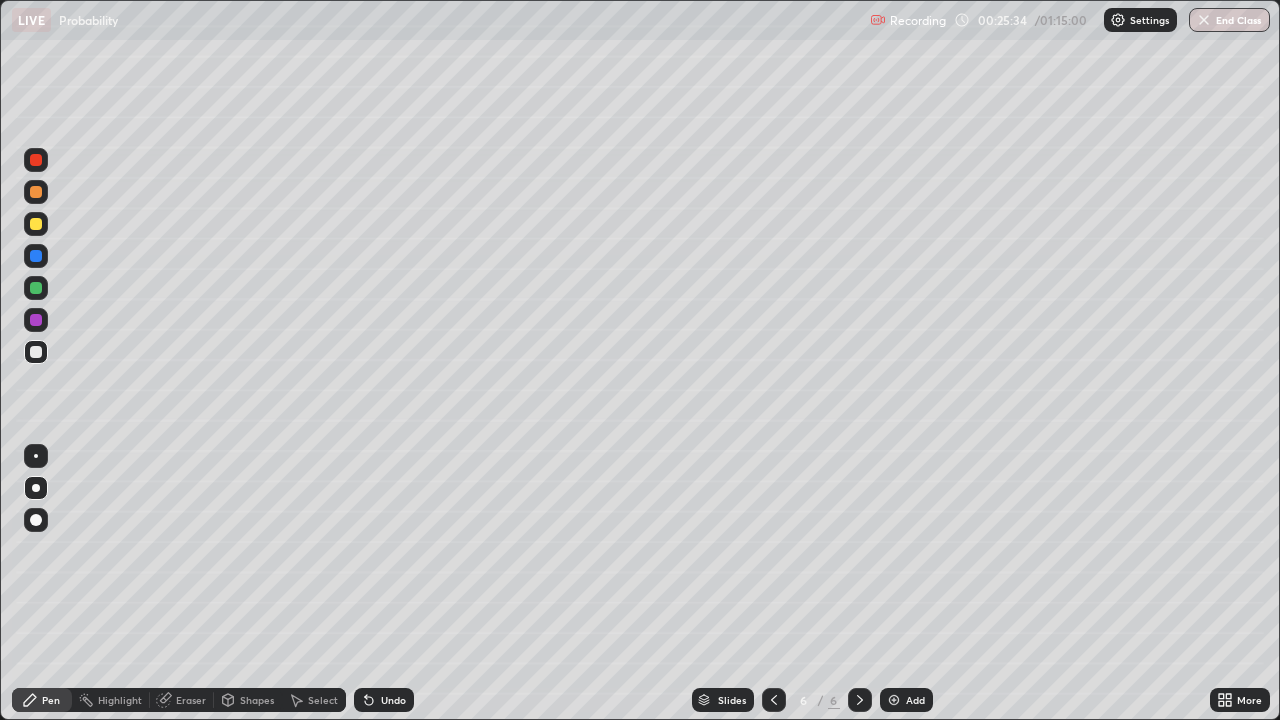 click on "Undo" at bounding box center [384, 700] 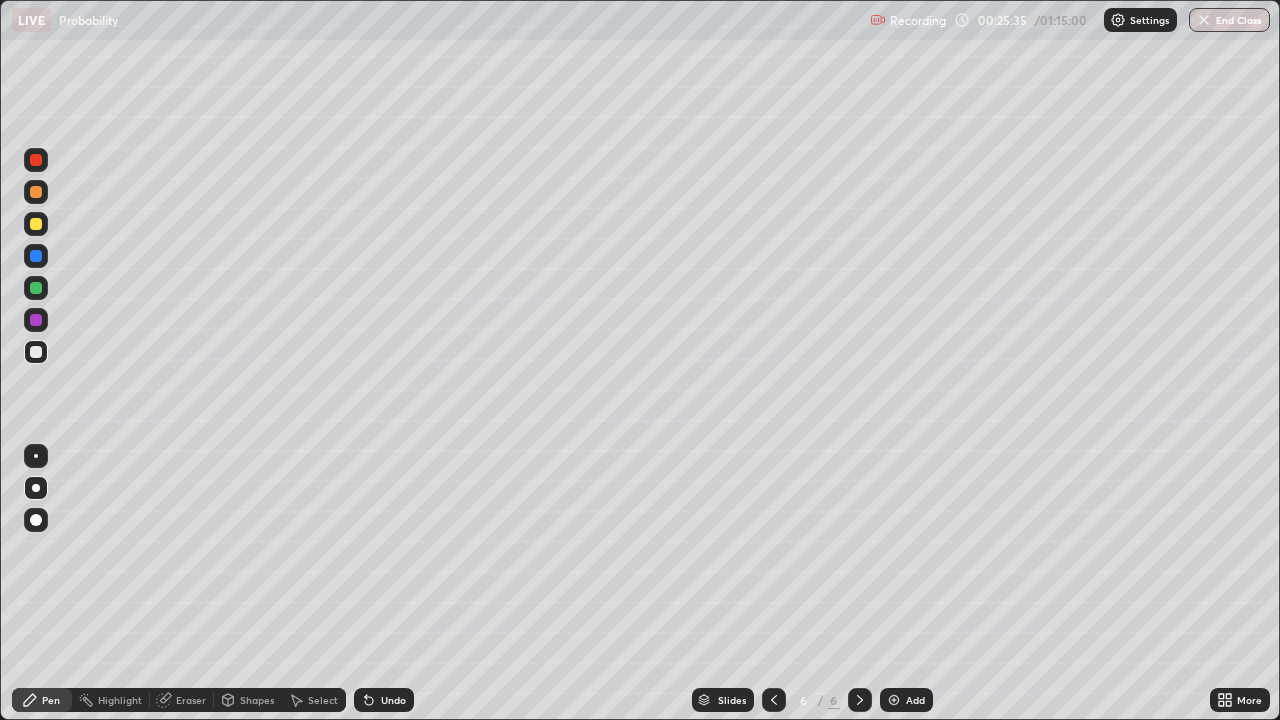click on "Undo" at bounding box center (393, 700) 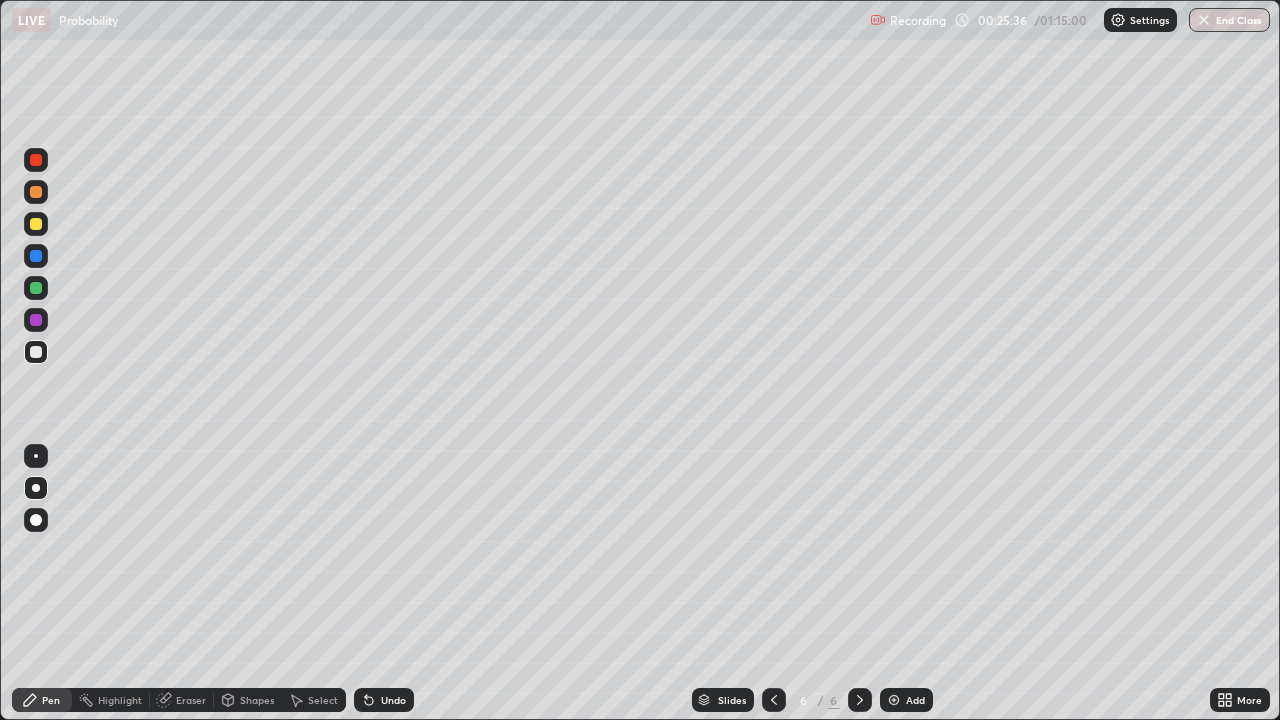 click on "Undo" at bounding box center [393, 700] 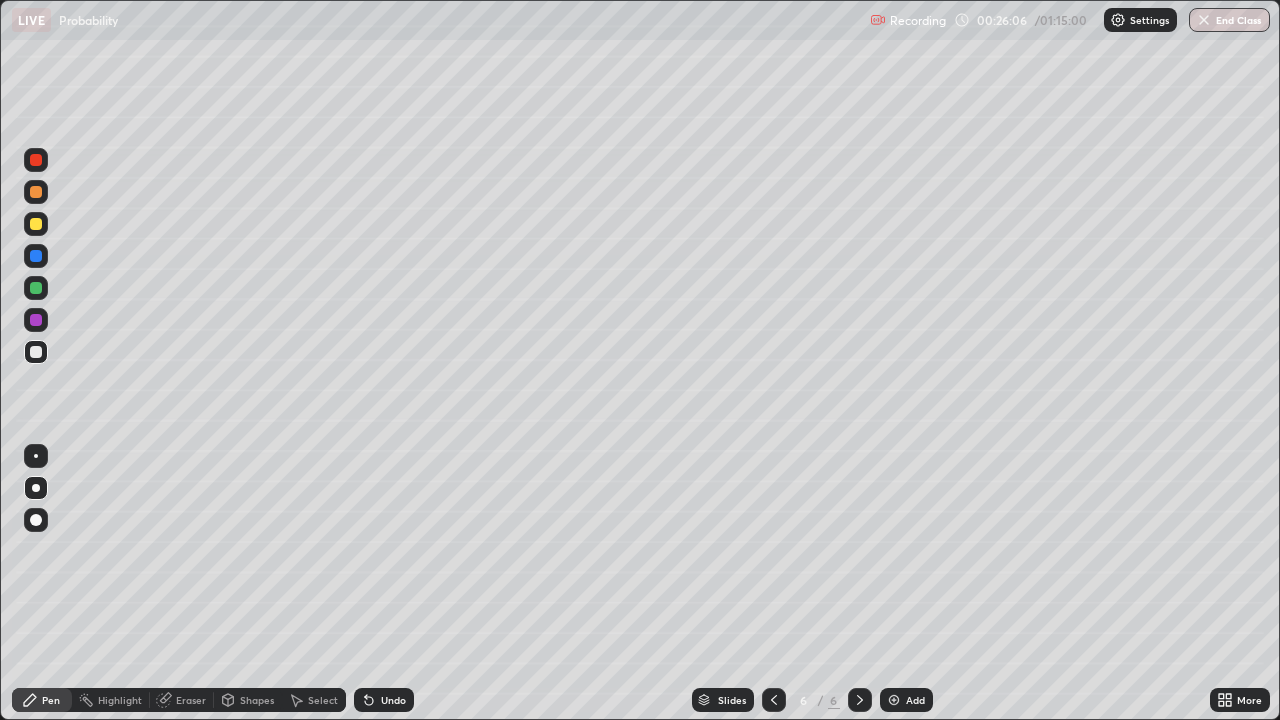 click at bounding box center (36, 288) 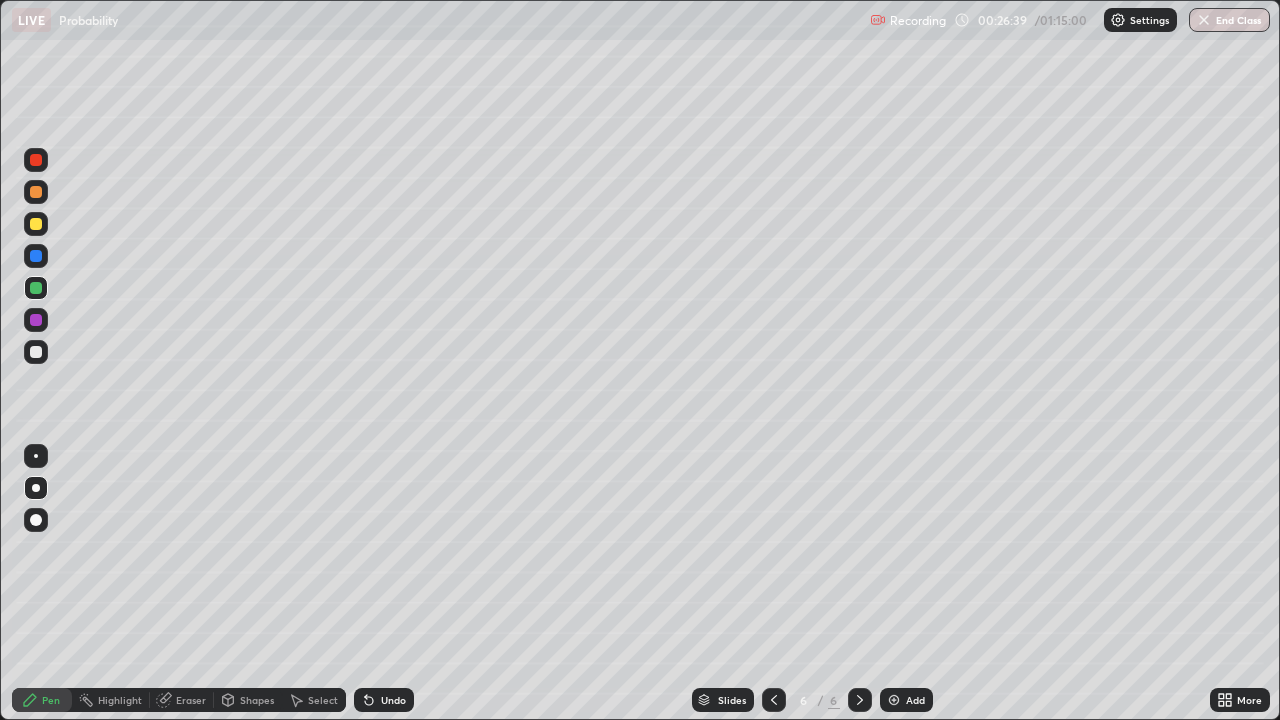 click at bounding box center [36, 352] 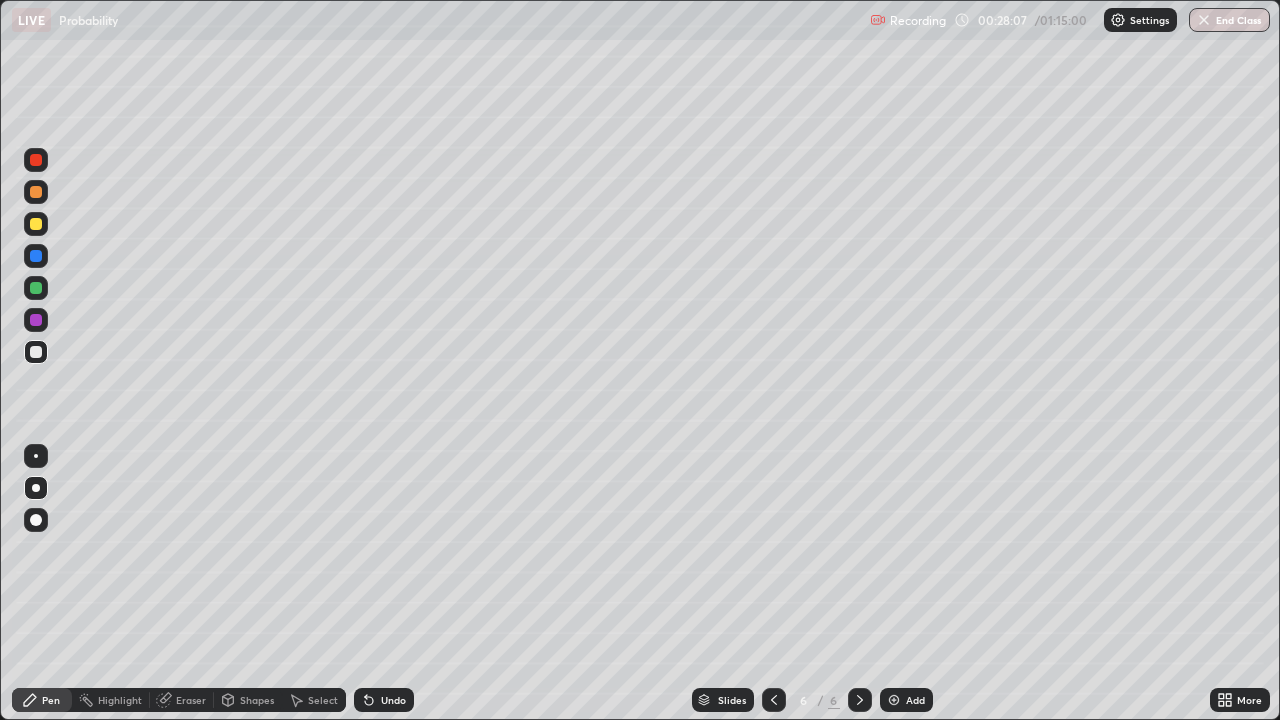 click at bounding box center [36, 320] 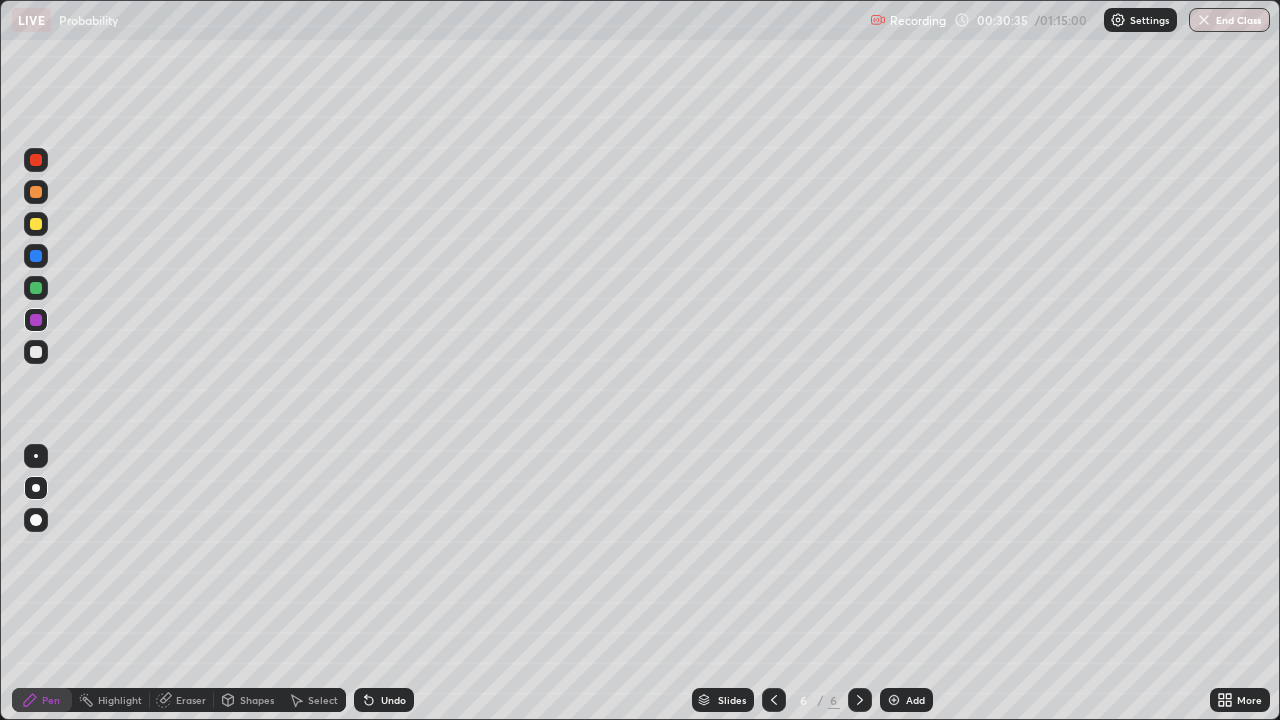 click at bounding box center [36, 352] 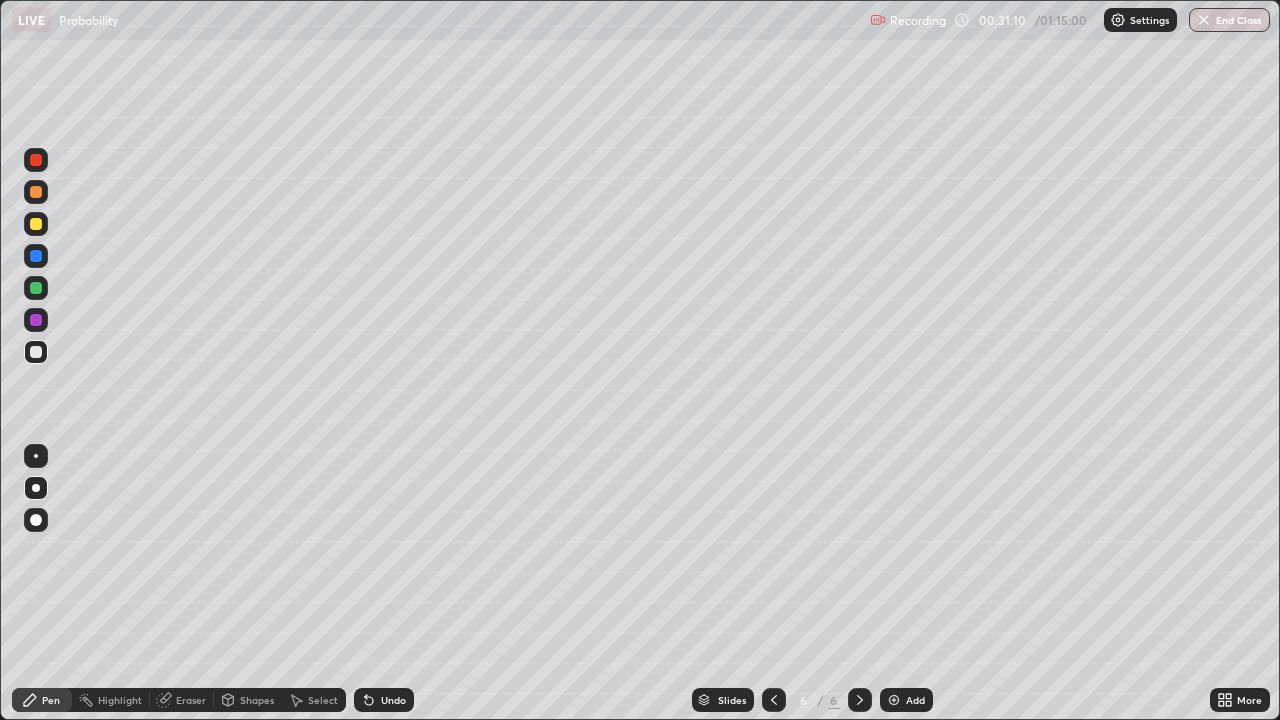 click on "Undo" at bounding box center (393, 700) 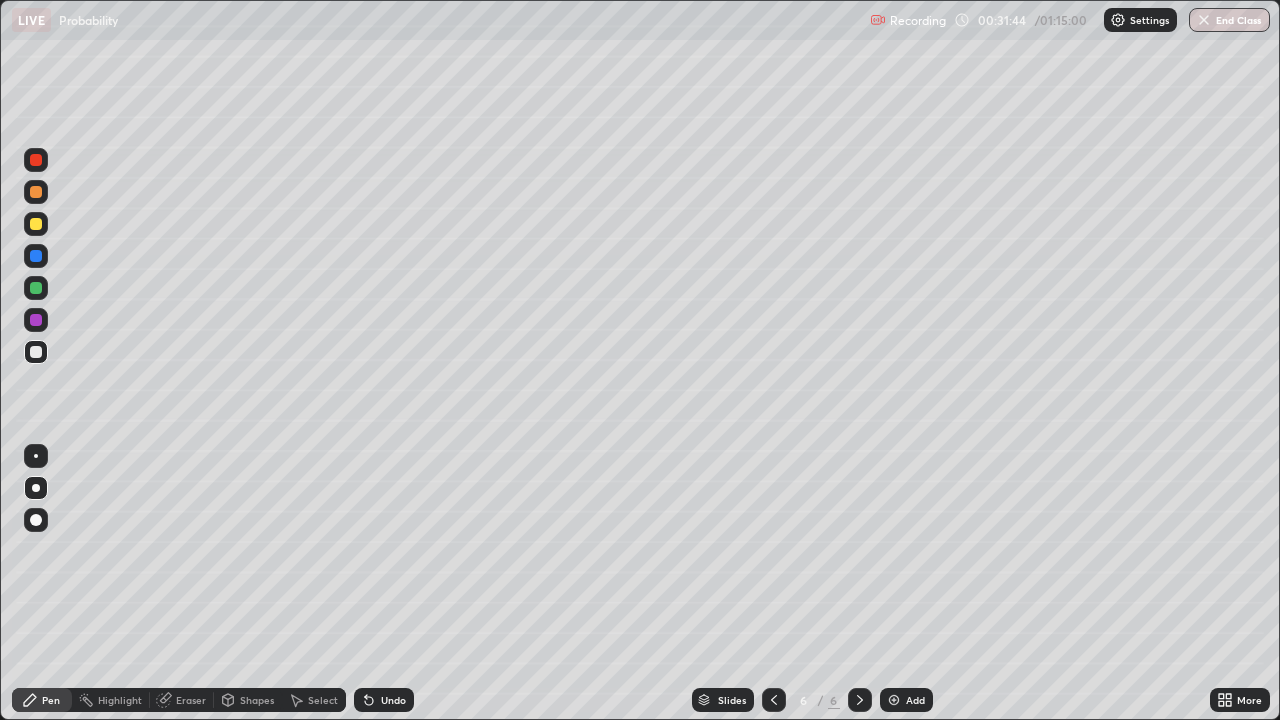 click on "Undo" at bounding box center [393, 700] 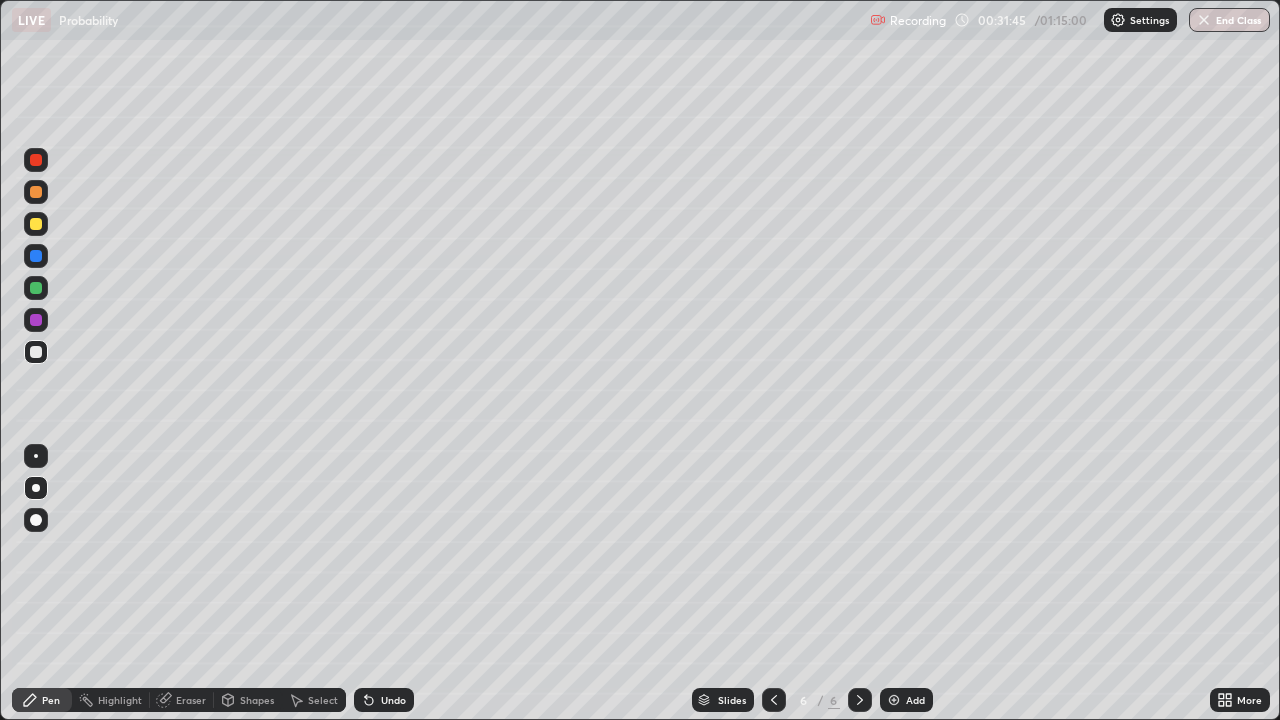 click on "Undo" at bounding box center [384, 700] 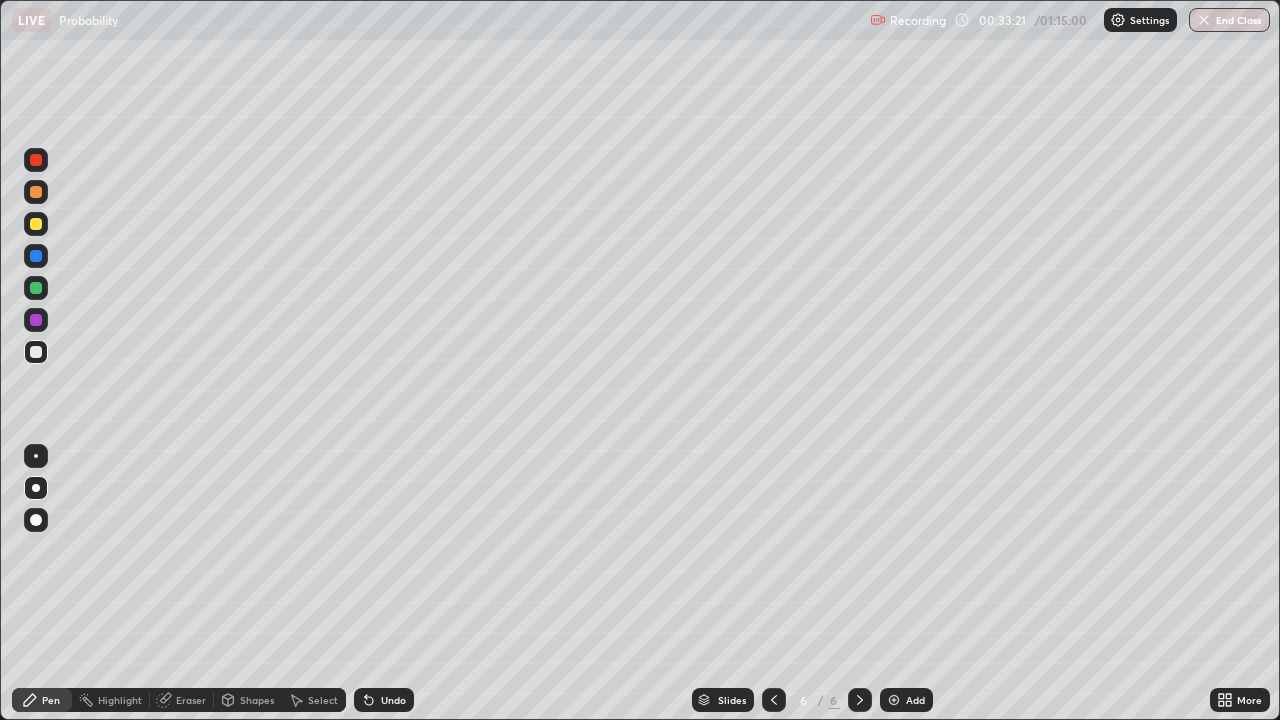 click on "Eraser" at bounding box center [191, 700] 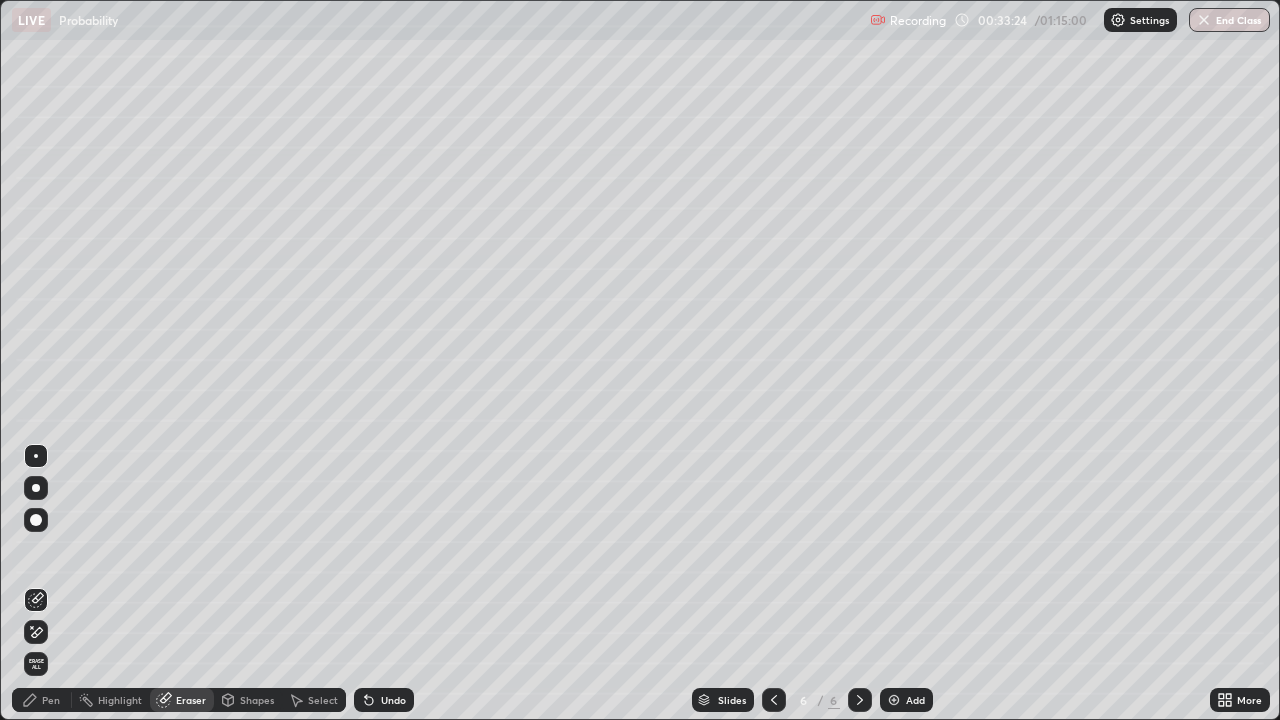 click on "Pen" at bounding box center (51, 700) 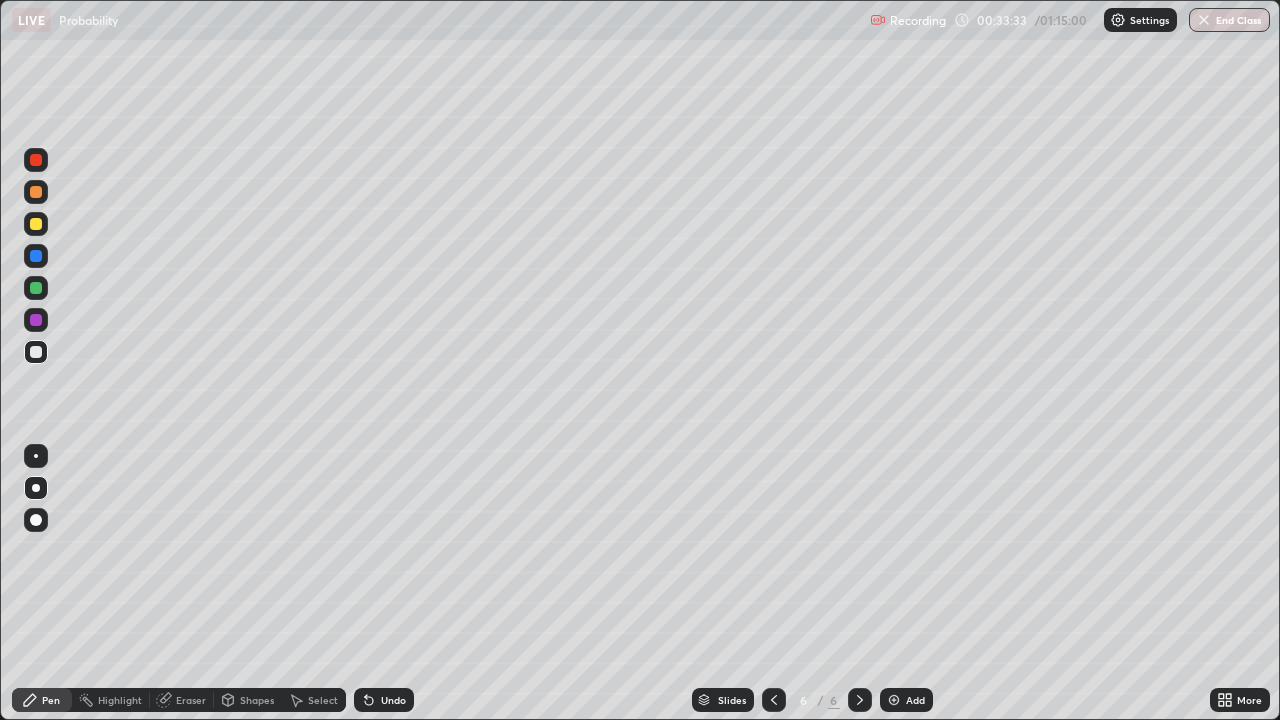 click on "Select" at bounding box center [323, 700] 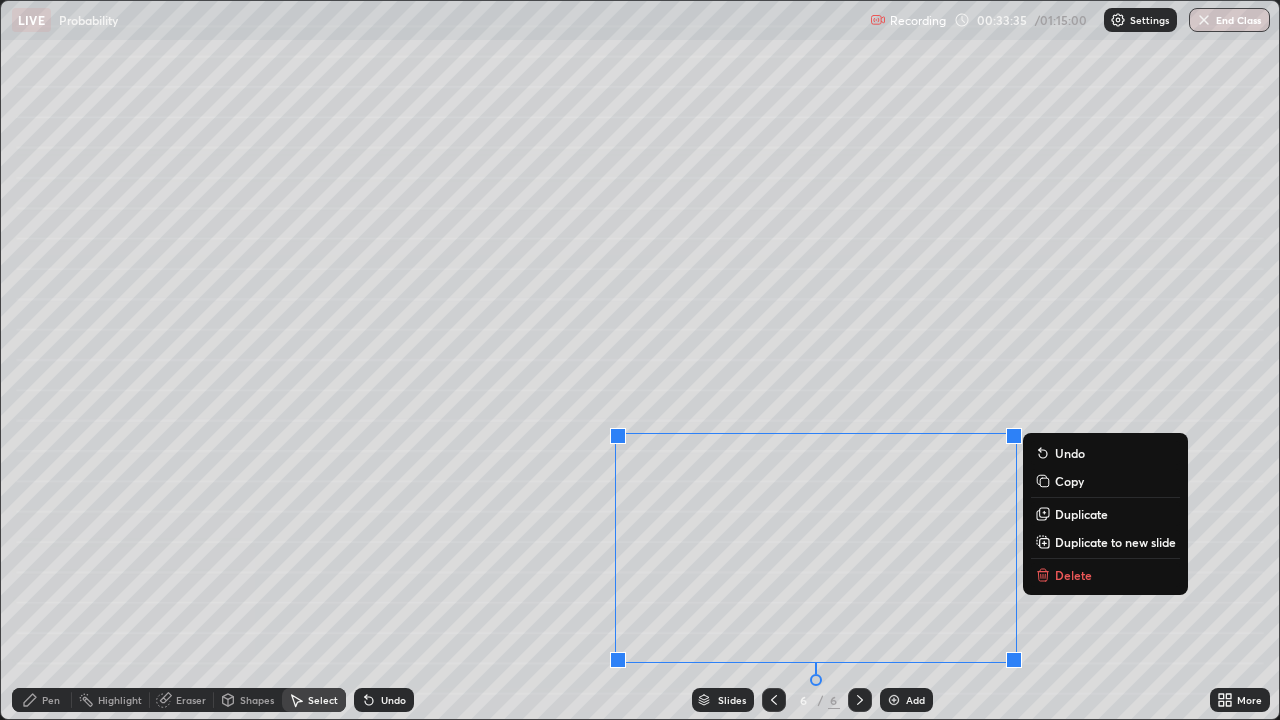 click on "Delete" at bounding box center [1073, 575] 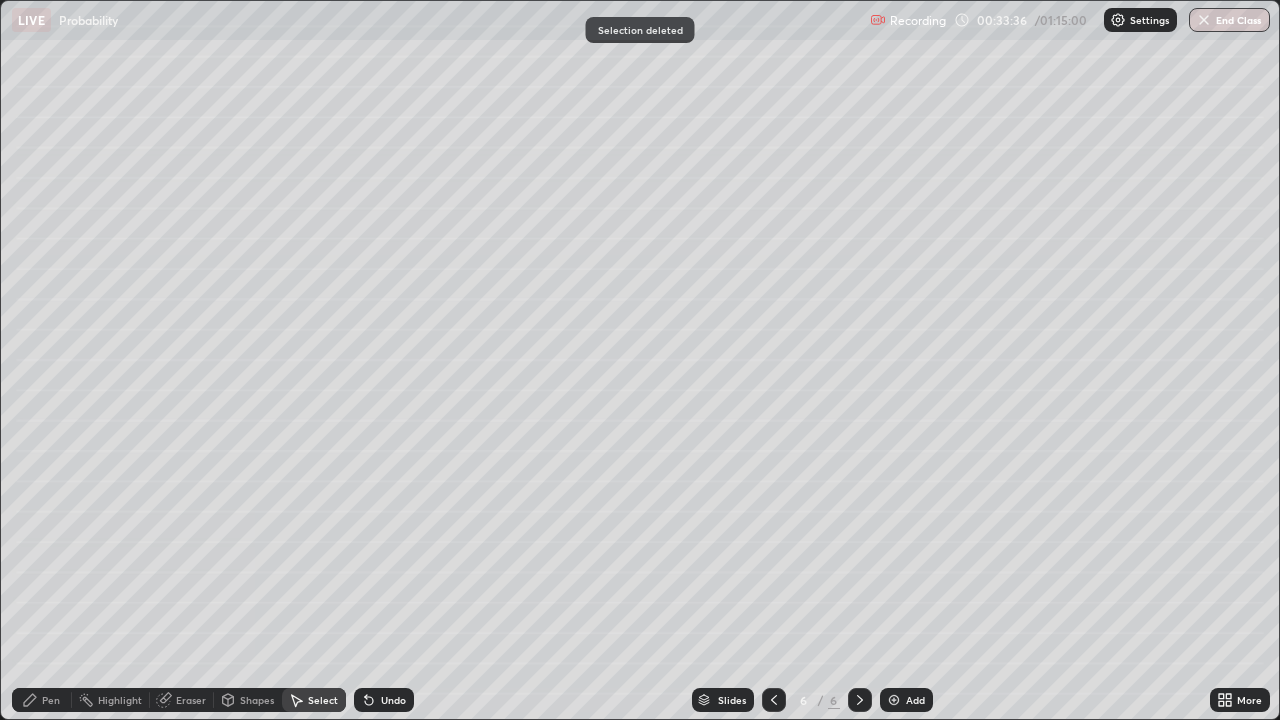 click on "Pen" at bounding box center (42, 700) 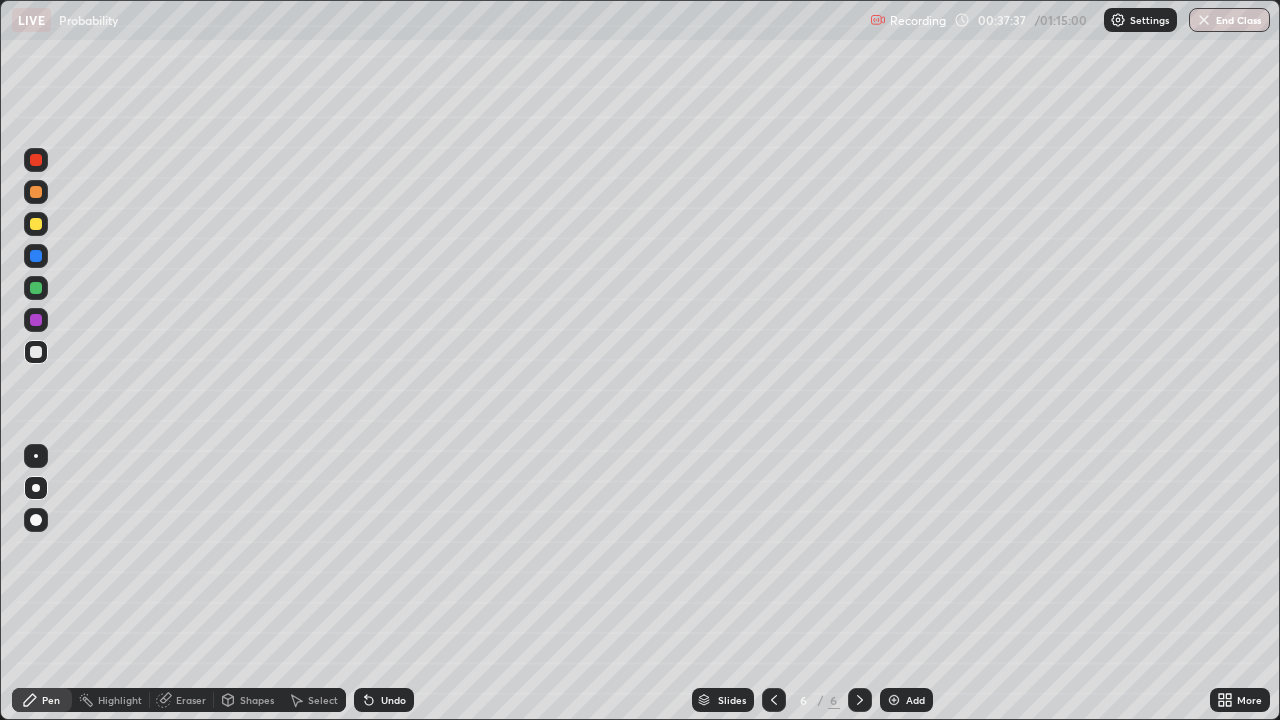 click at bounding box center (36, 224) 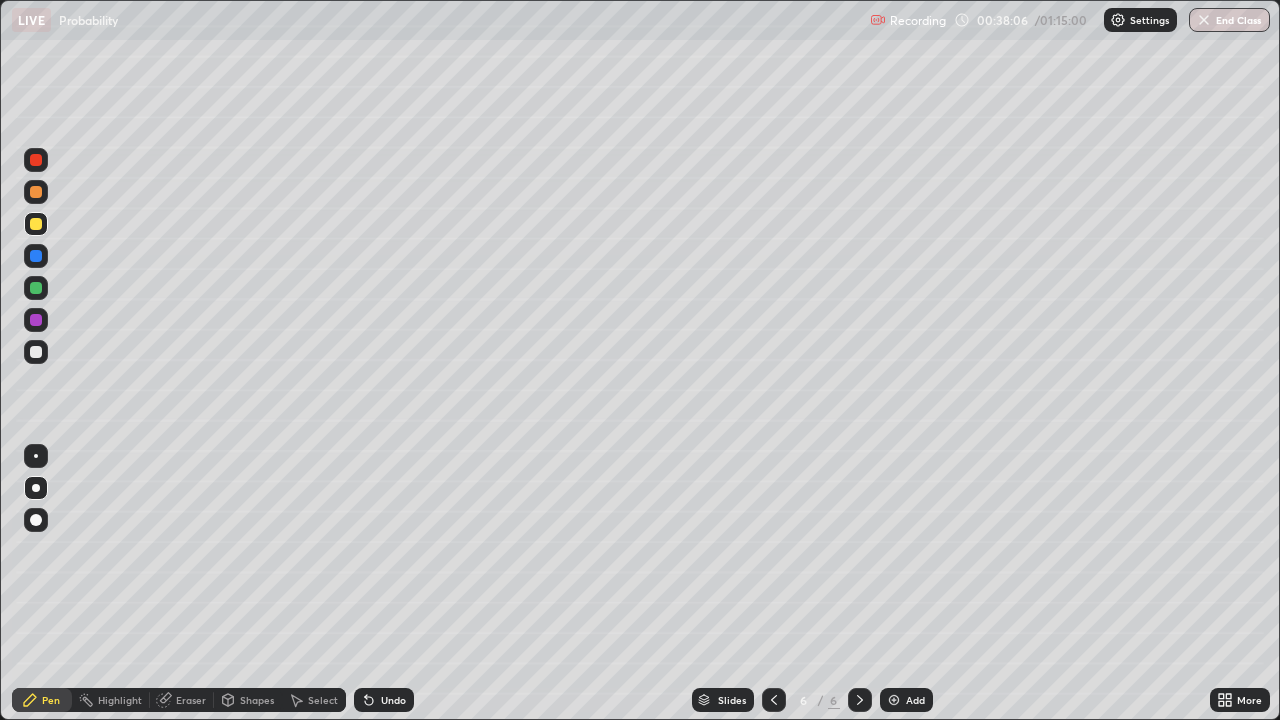 click on "Eraser" at bounding box center (191, 700) 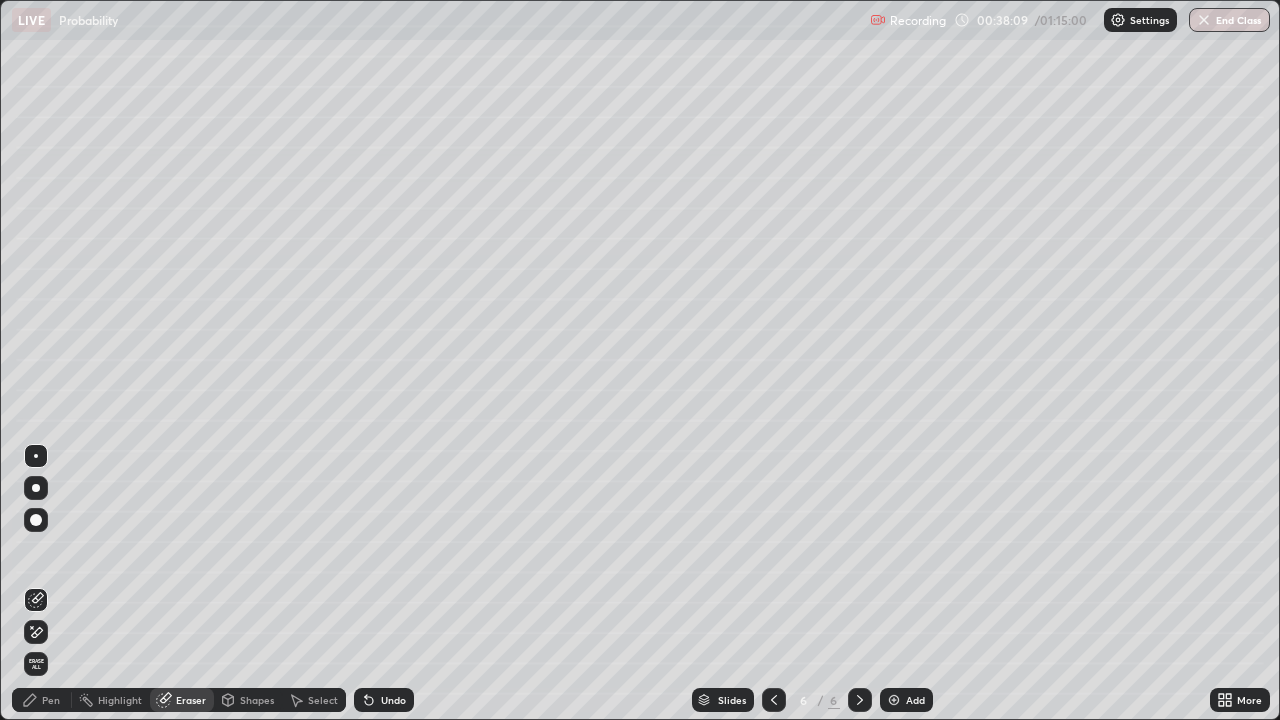 click on "Pen" at bounding box center [42, 700] 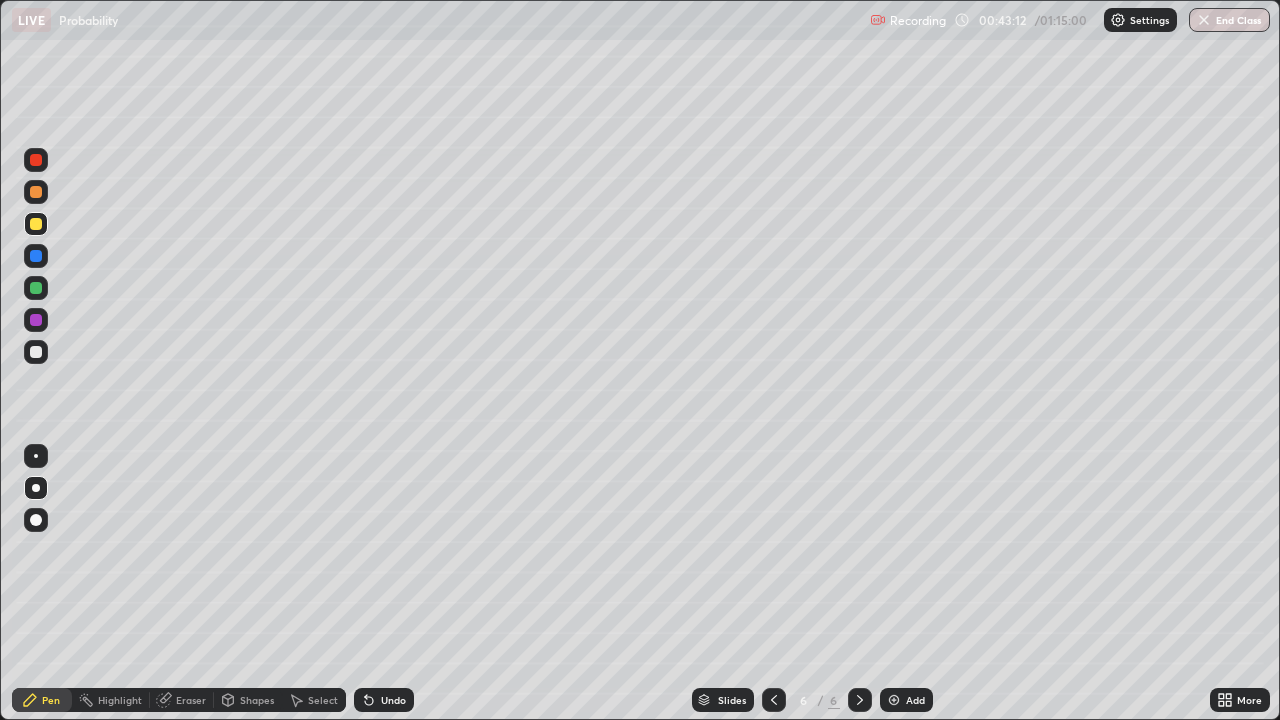 click on "Add" at bounding box center [915, 700] 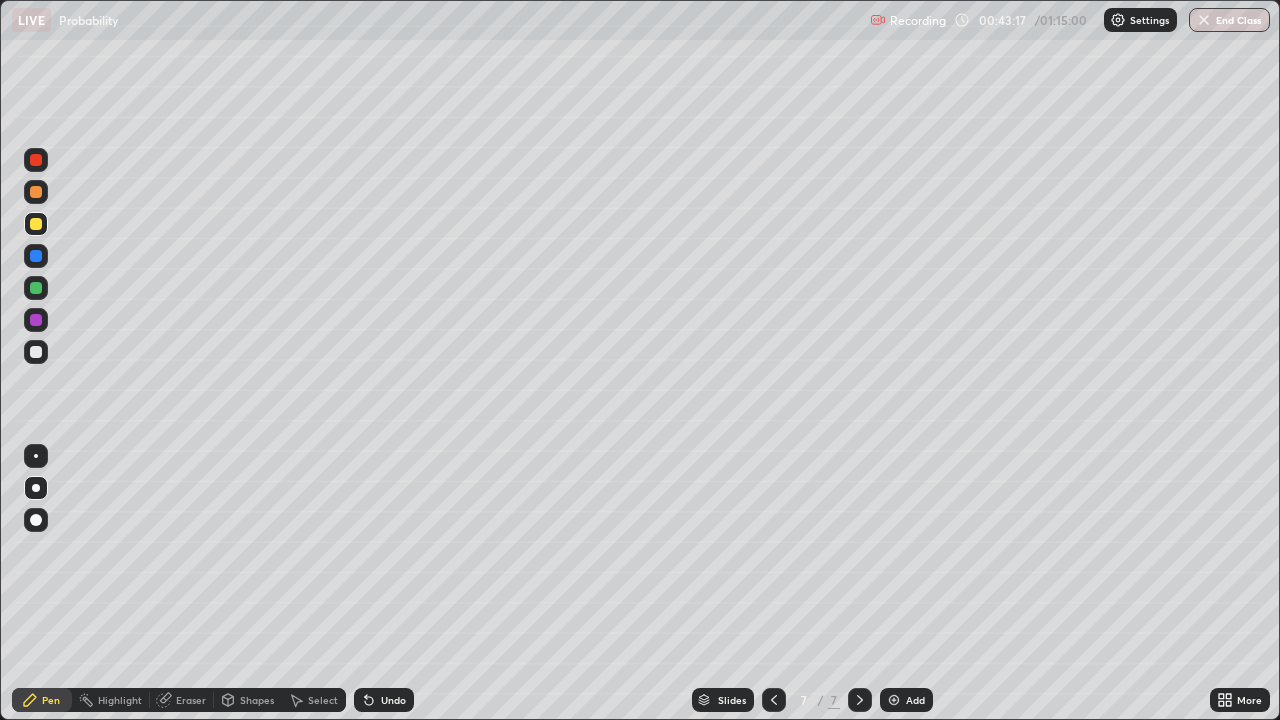 click at bounding box center [36, 352] 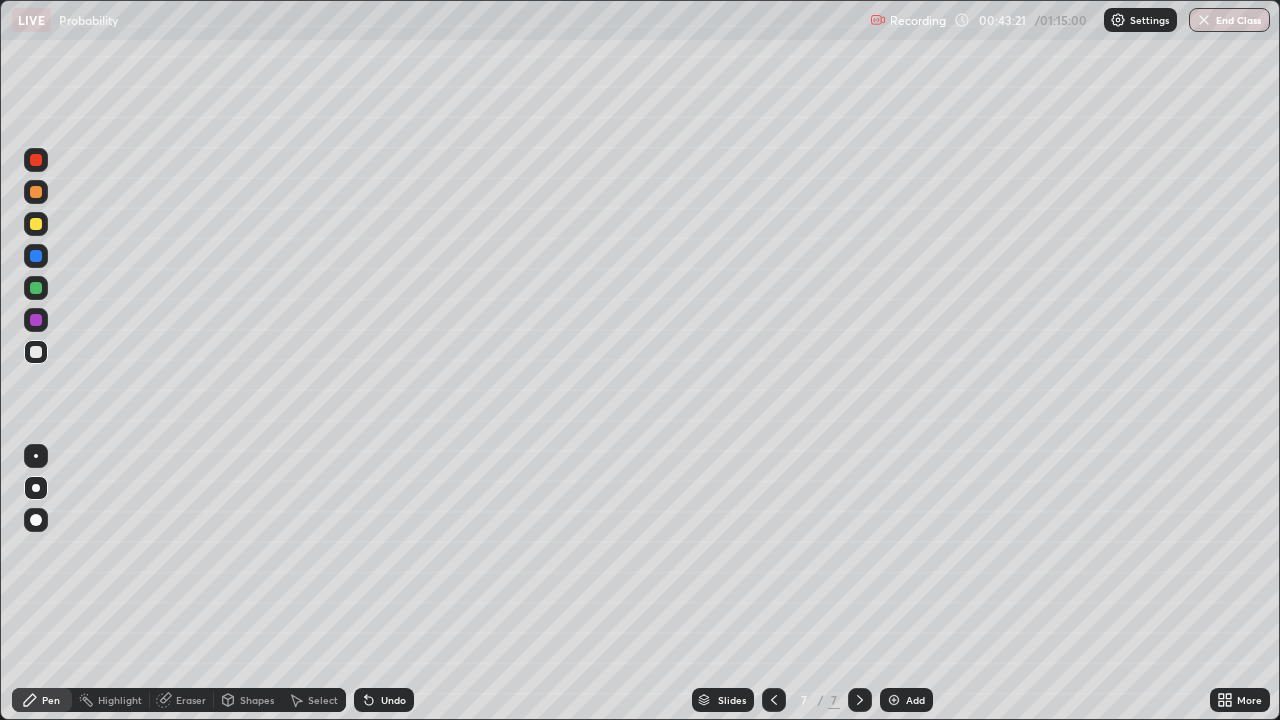 click at bounding box center [36, 288] 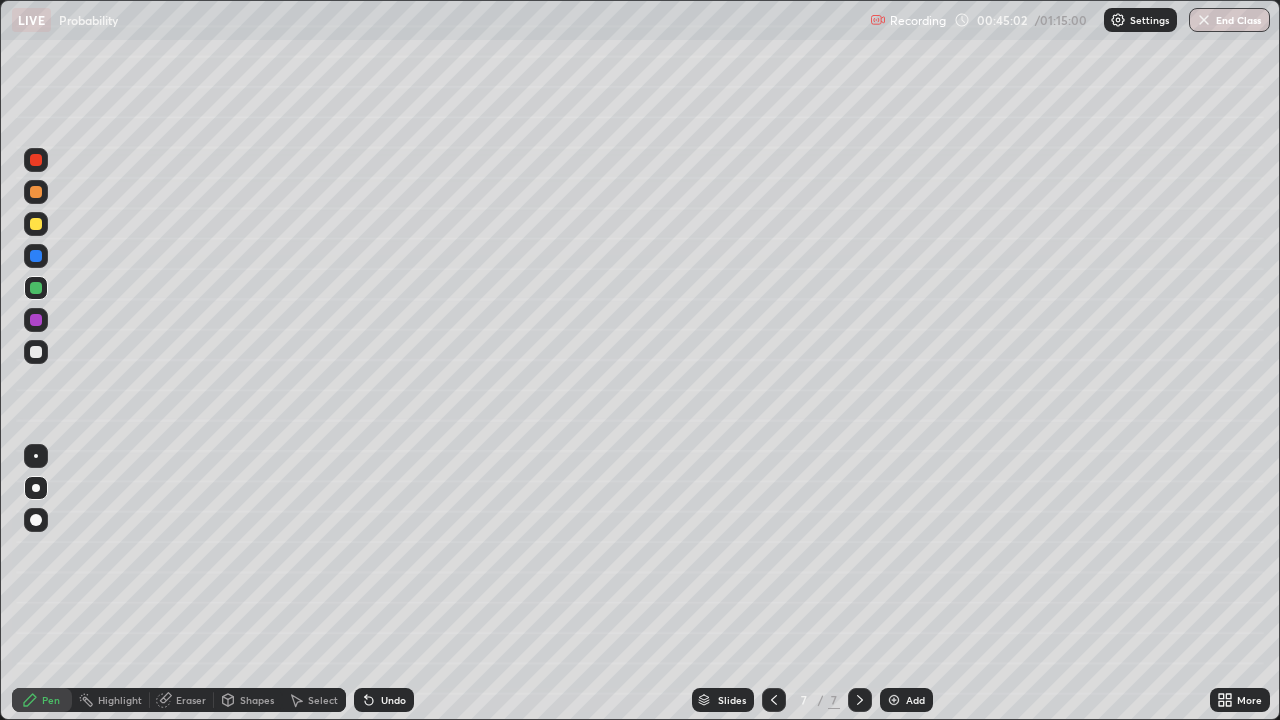click at bounding box center [36, 352] 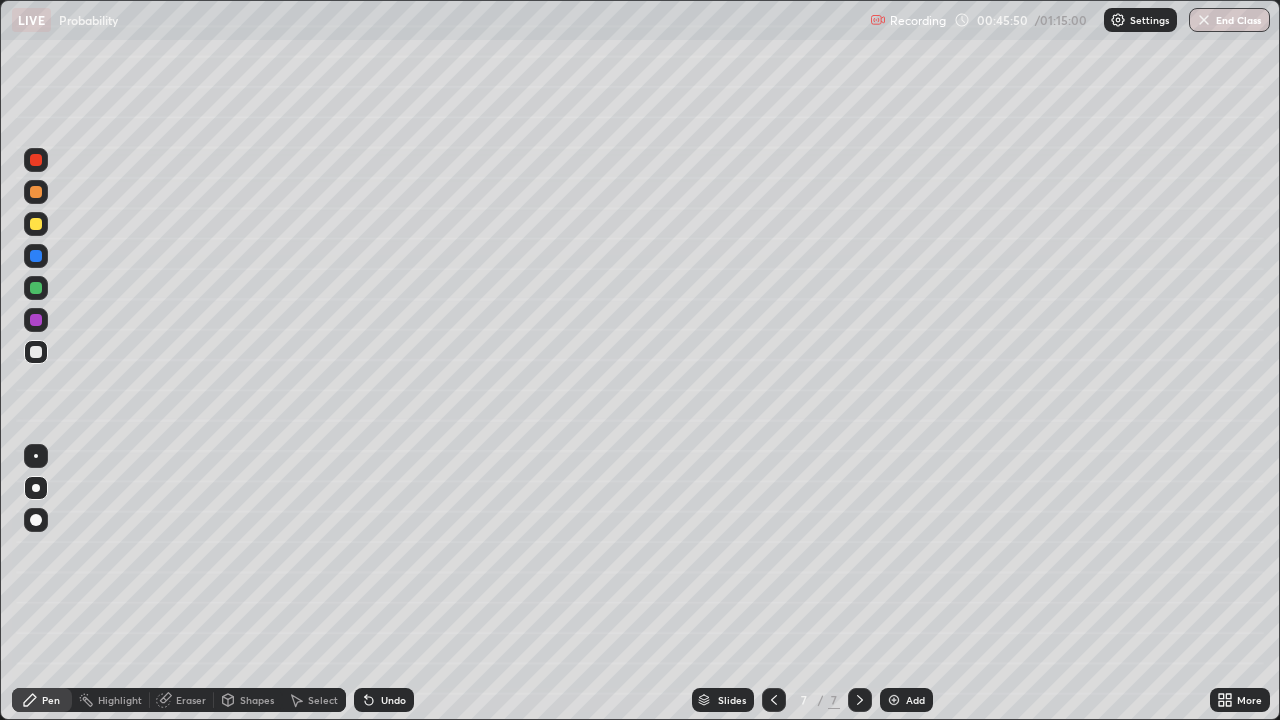 click on "Eraser" at bounding box center (191, 700) 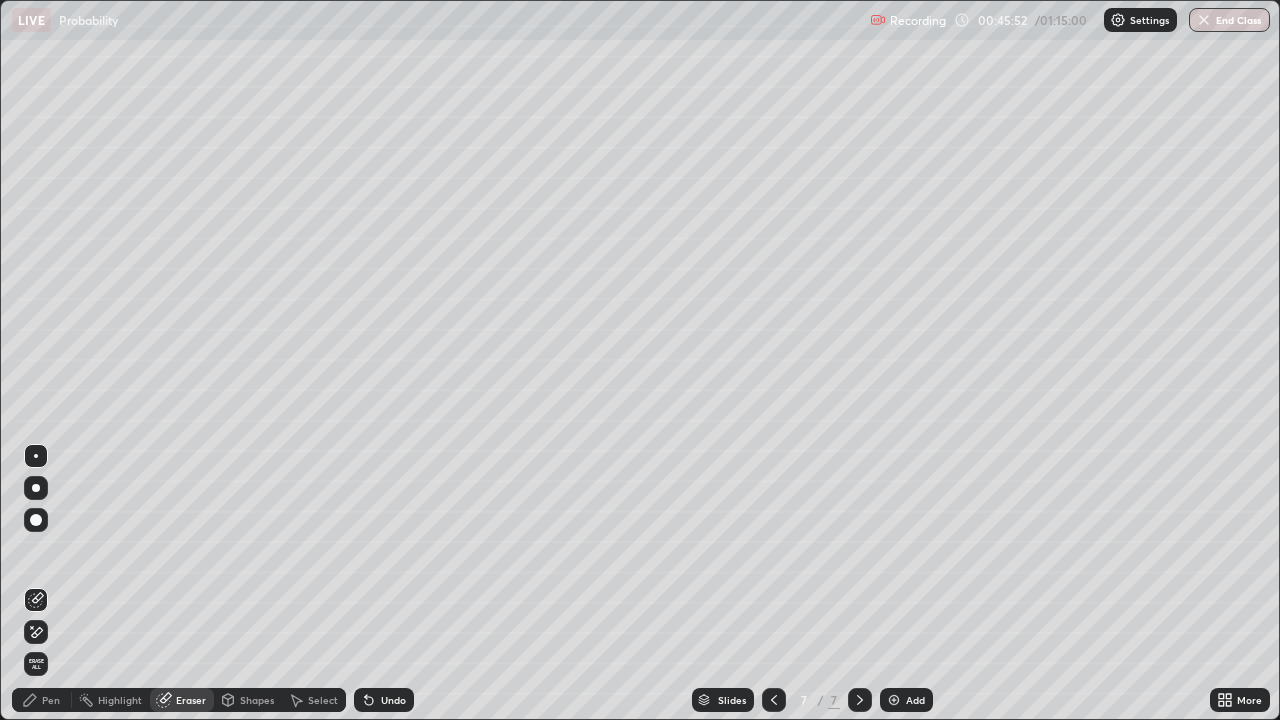 click on "Pen" at bounding box center [51, 700] 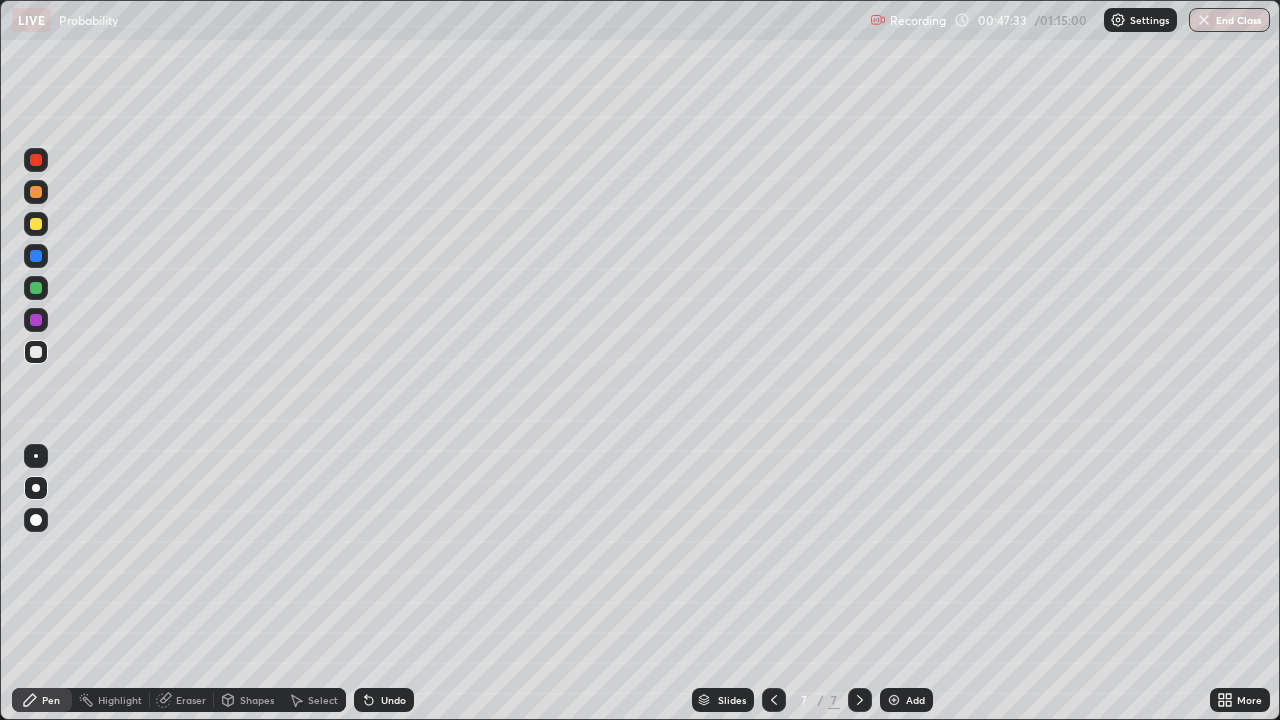 click on "Undo" at bounding box center [393, 700] 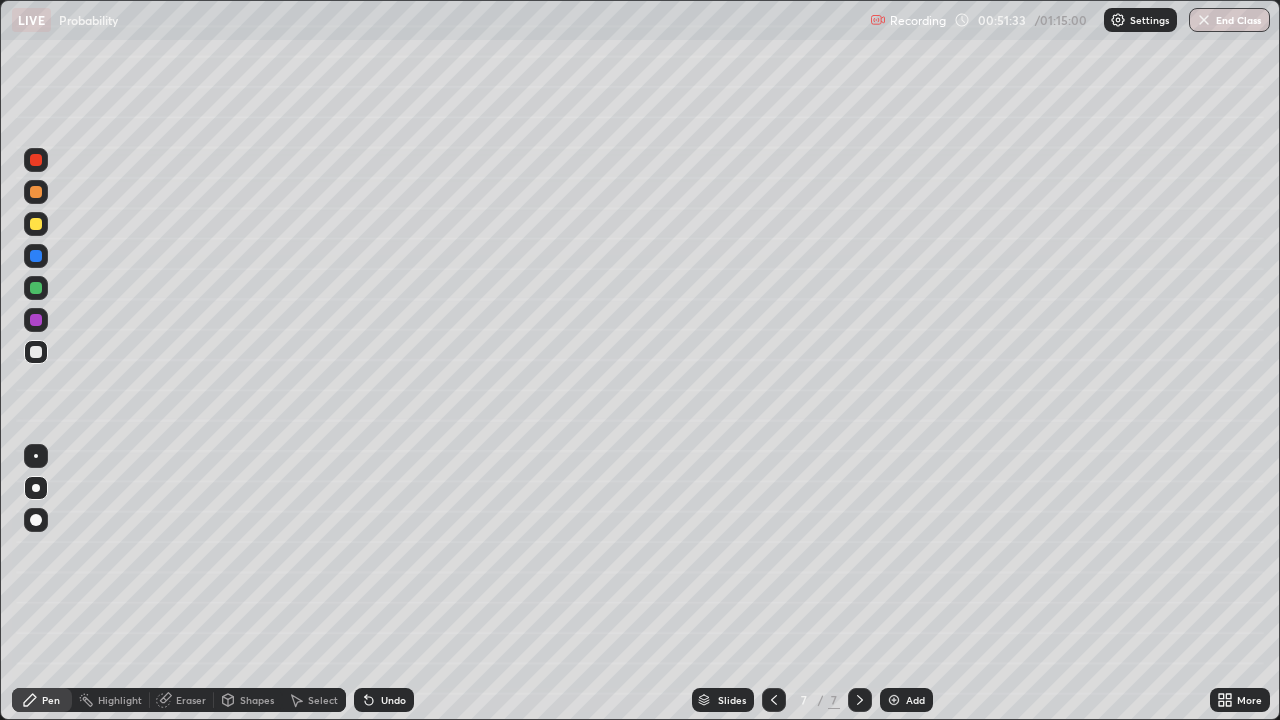 click on "Add" at bounding box center (915, 700) 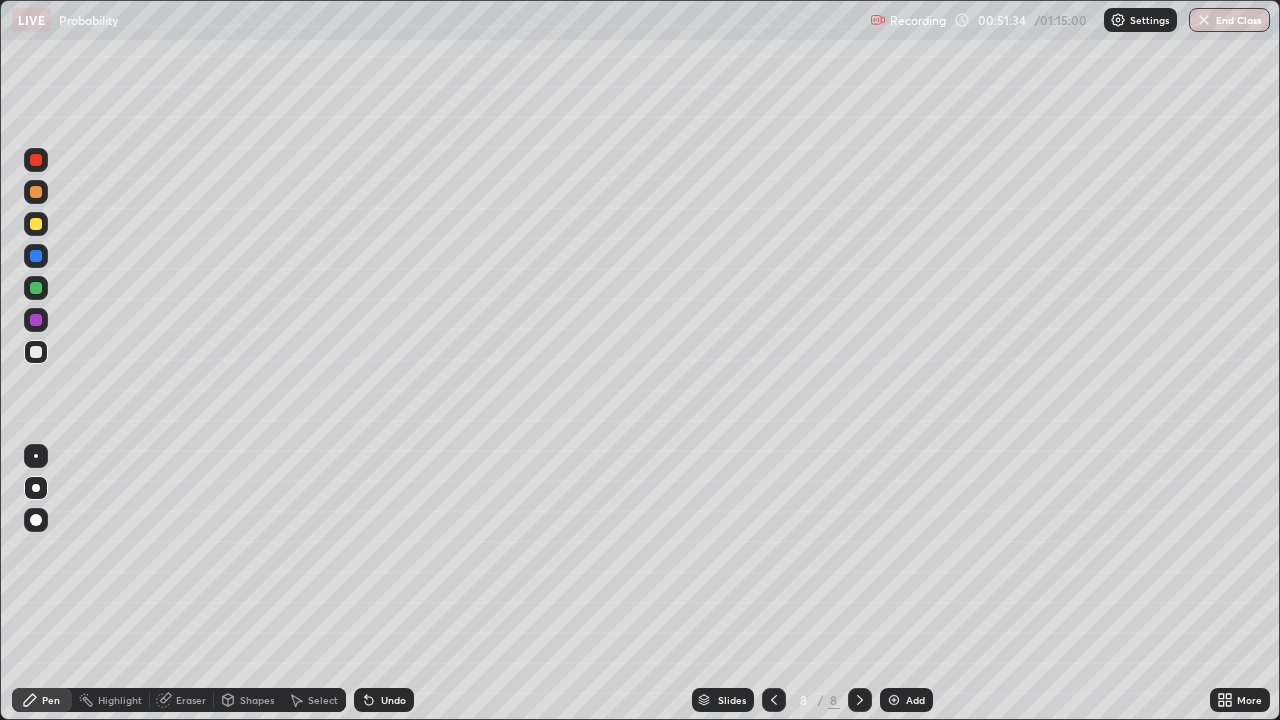 click at bounding box center (36, 224) 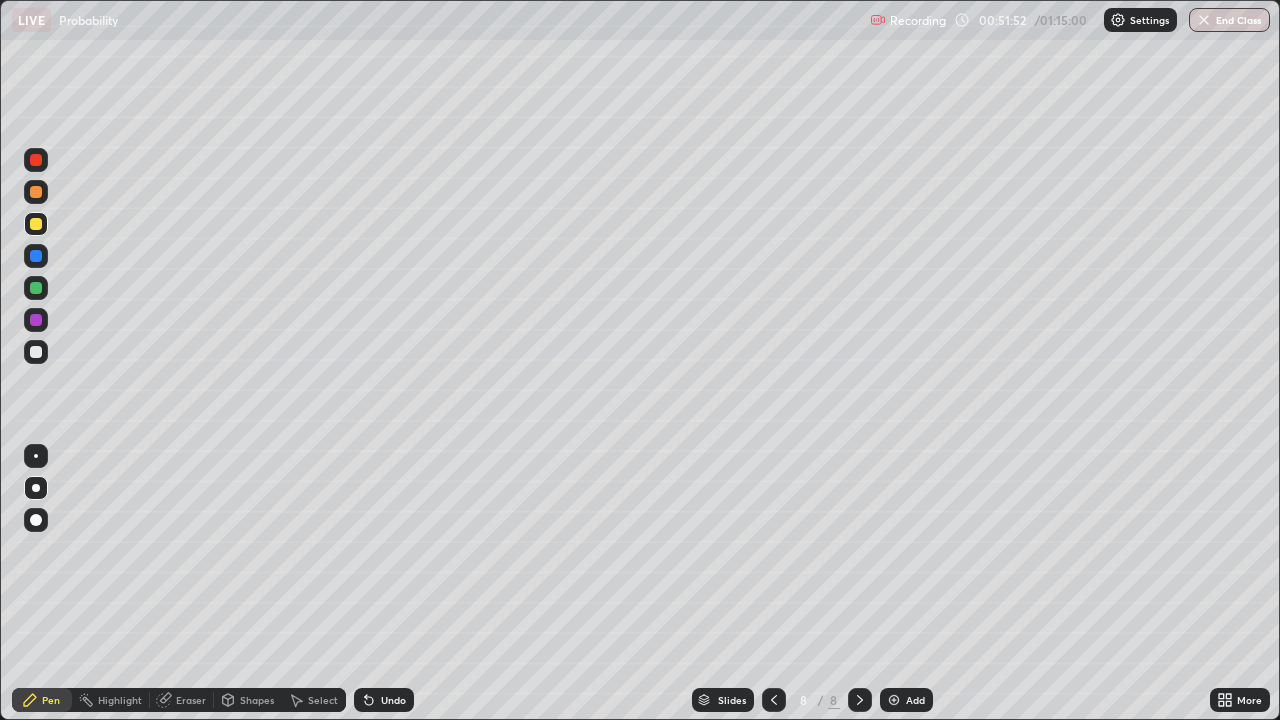 click on "Eraser" at bounding box center (191, 700) 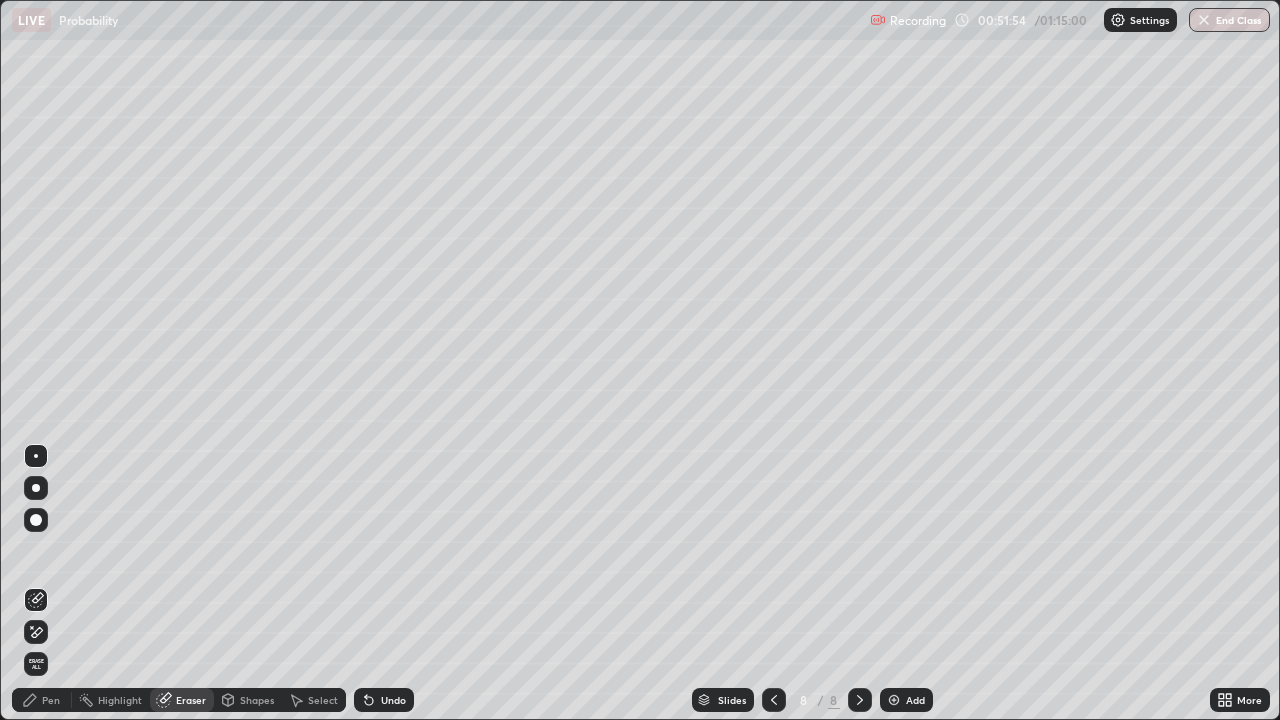 click on "Pen" at bounding box center (51, 700) 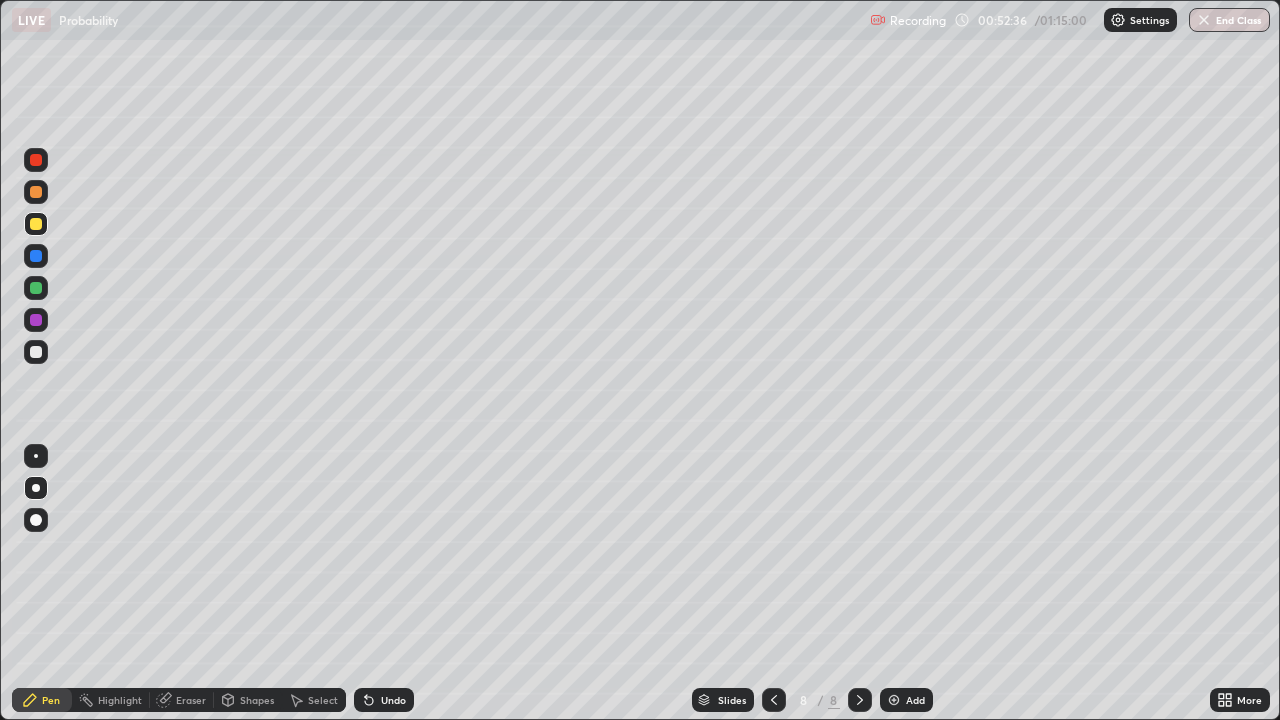 click at bounding box center [36, 352] 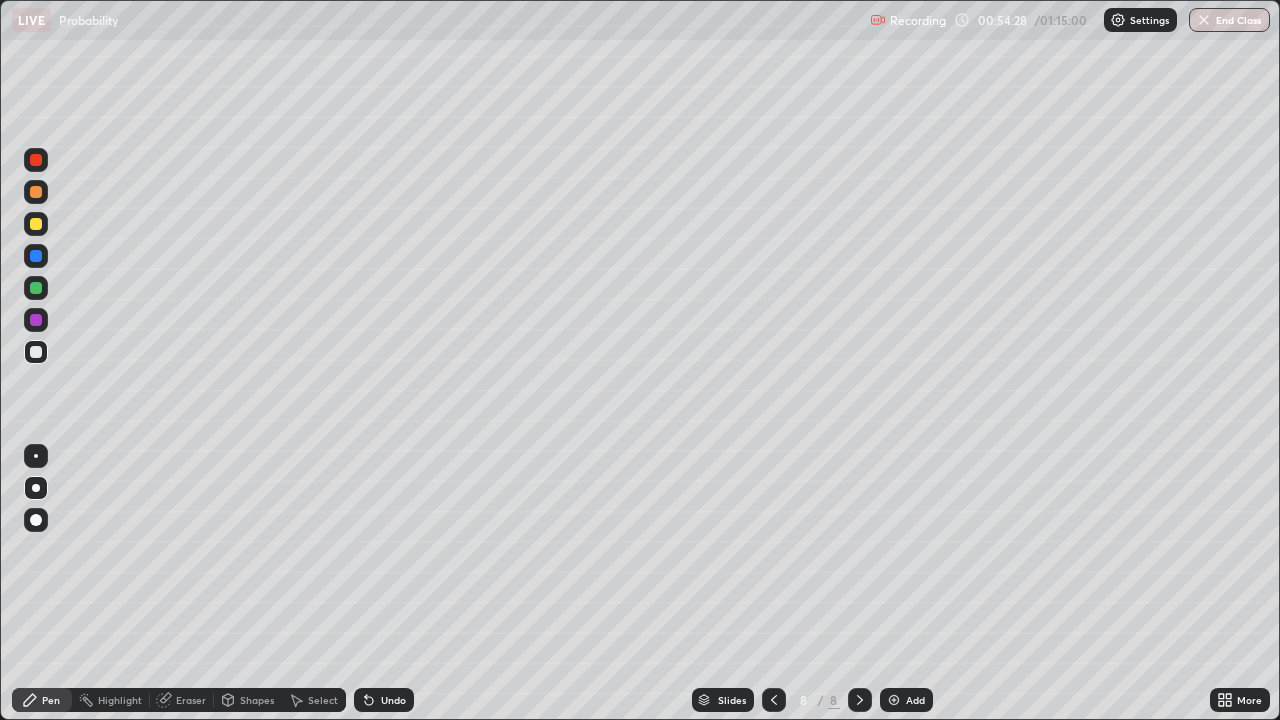 click on "Select" at bounding box center (323, 700) 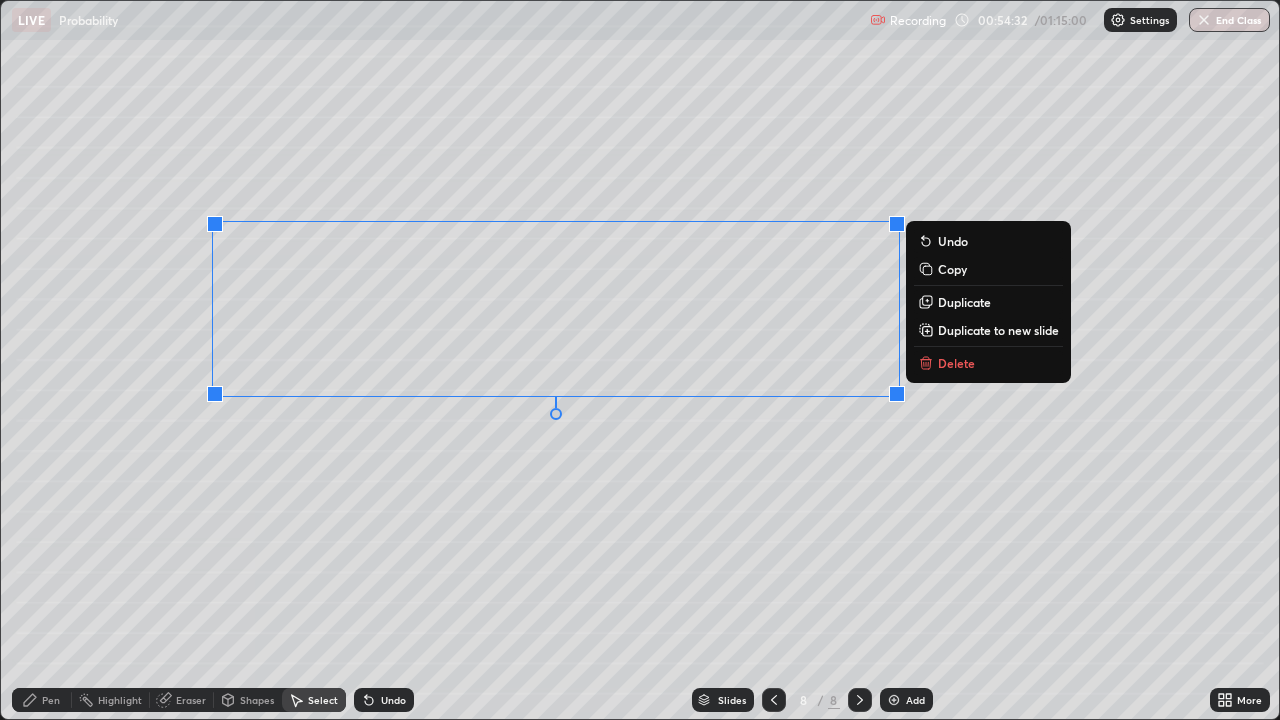 click on "Delete" at bounding box center [956, 363] 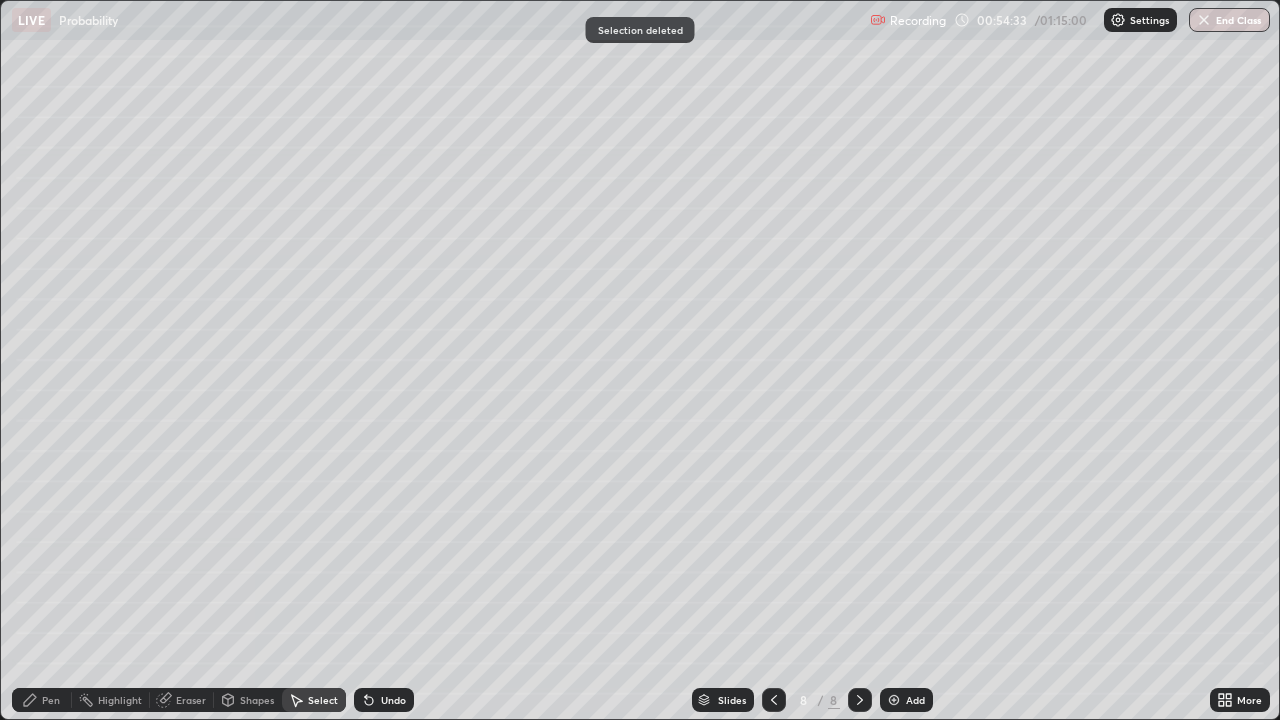 click on "Pen" at bounding box center (51, 700) 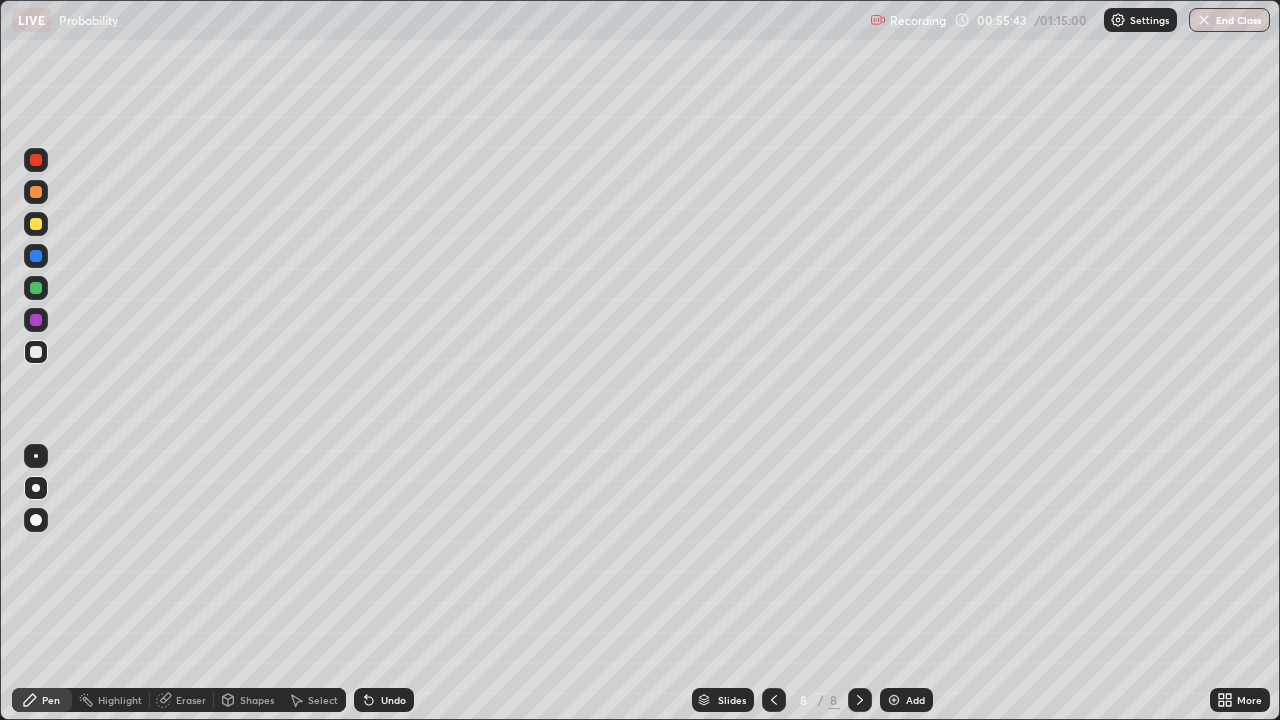 click on "Select" at bounding box center (323, 700) 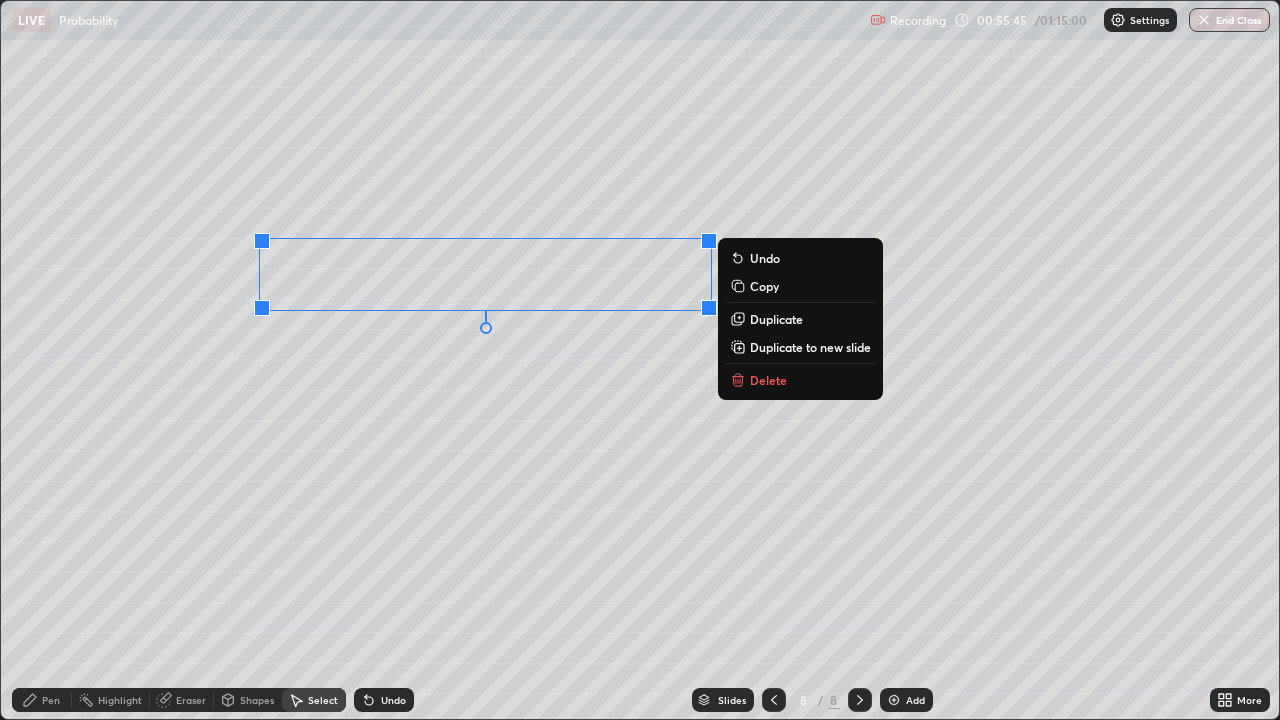 click on "Delete" at bounding box center [800, 380] 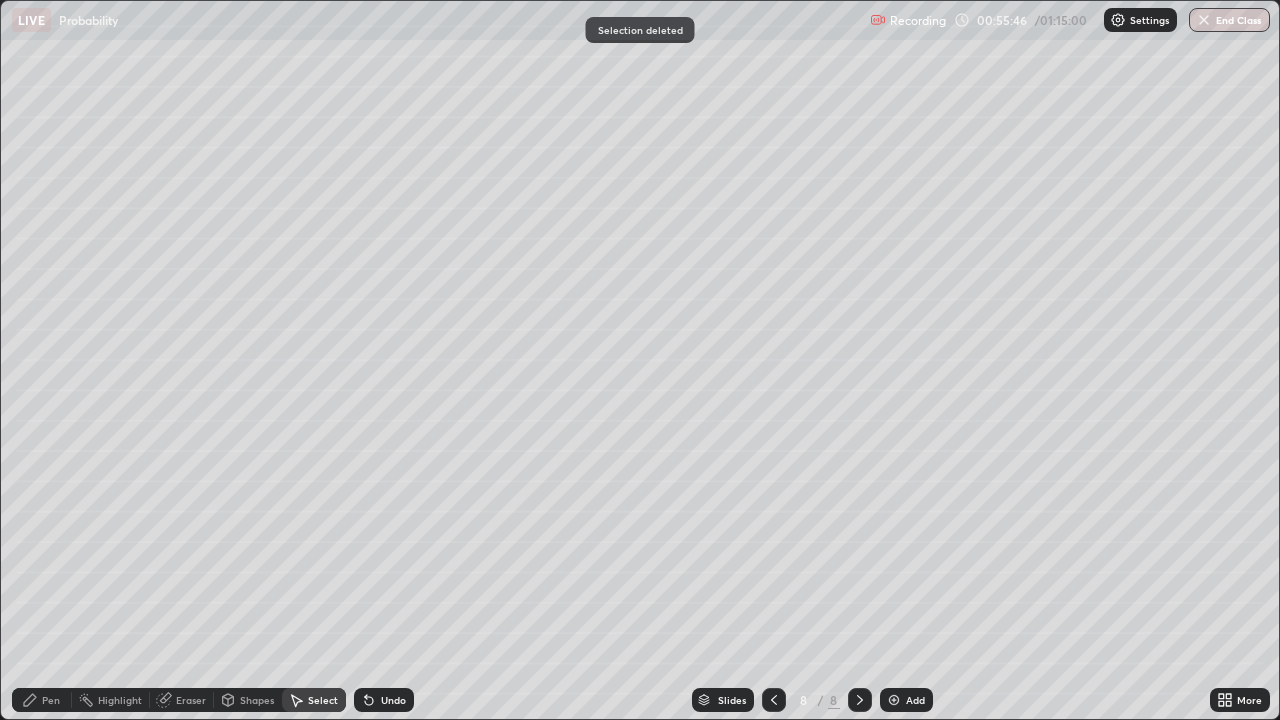 click on "Pen" at bounding box center (42, 700) 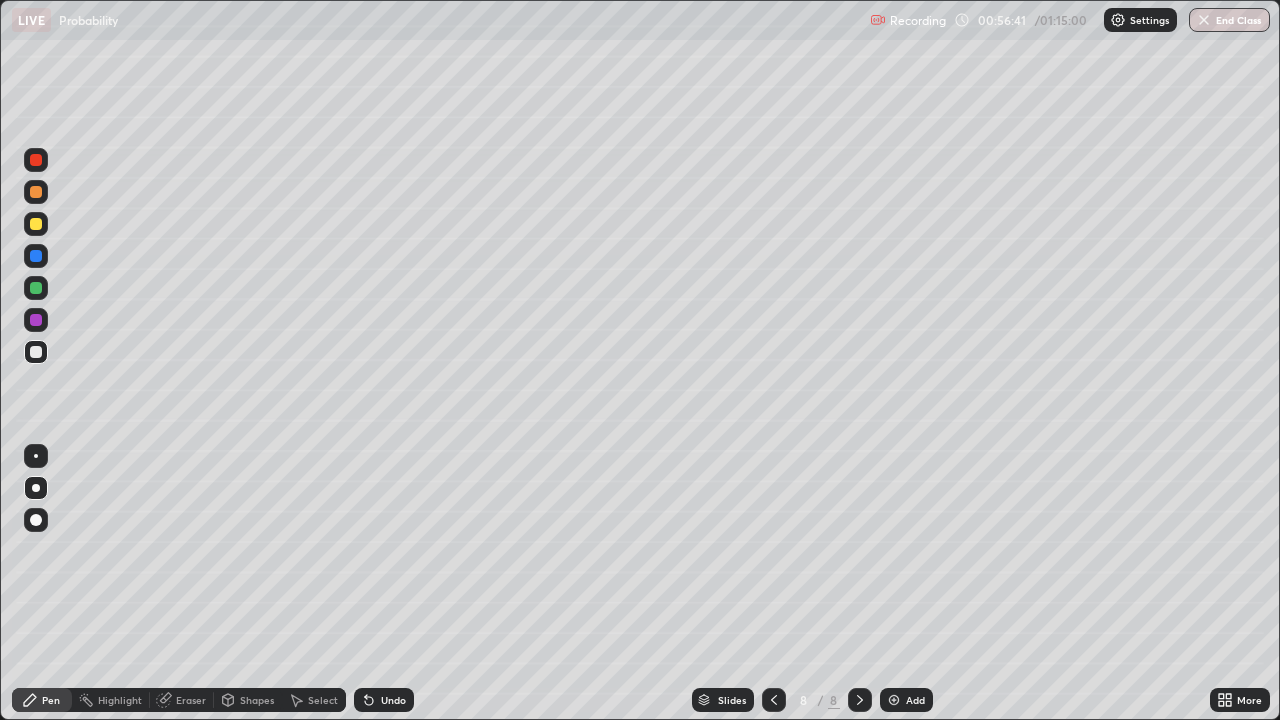 click on "Eraser" at bounding box center (191, 700) 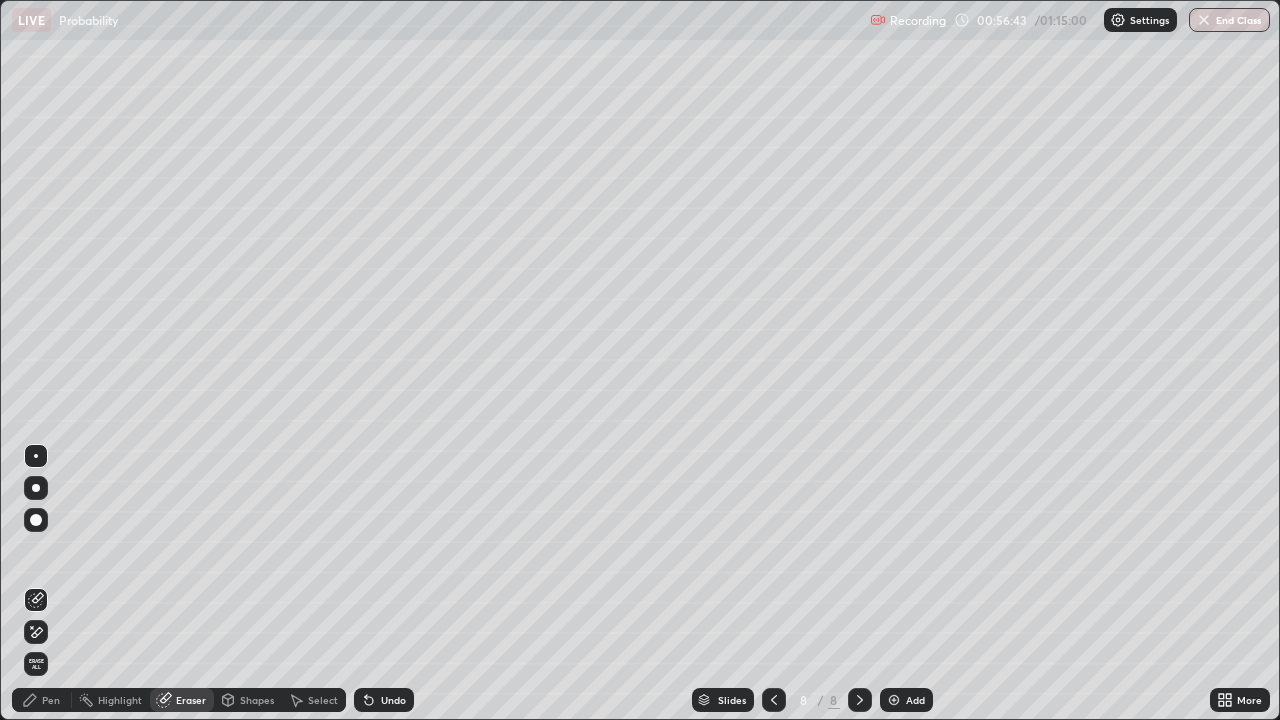 click 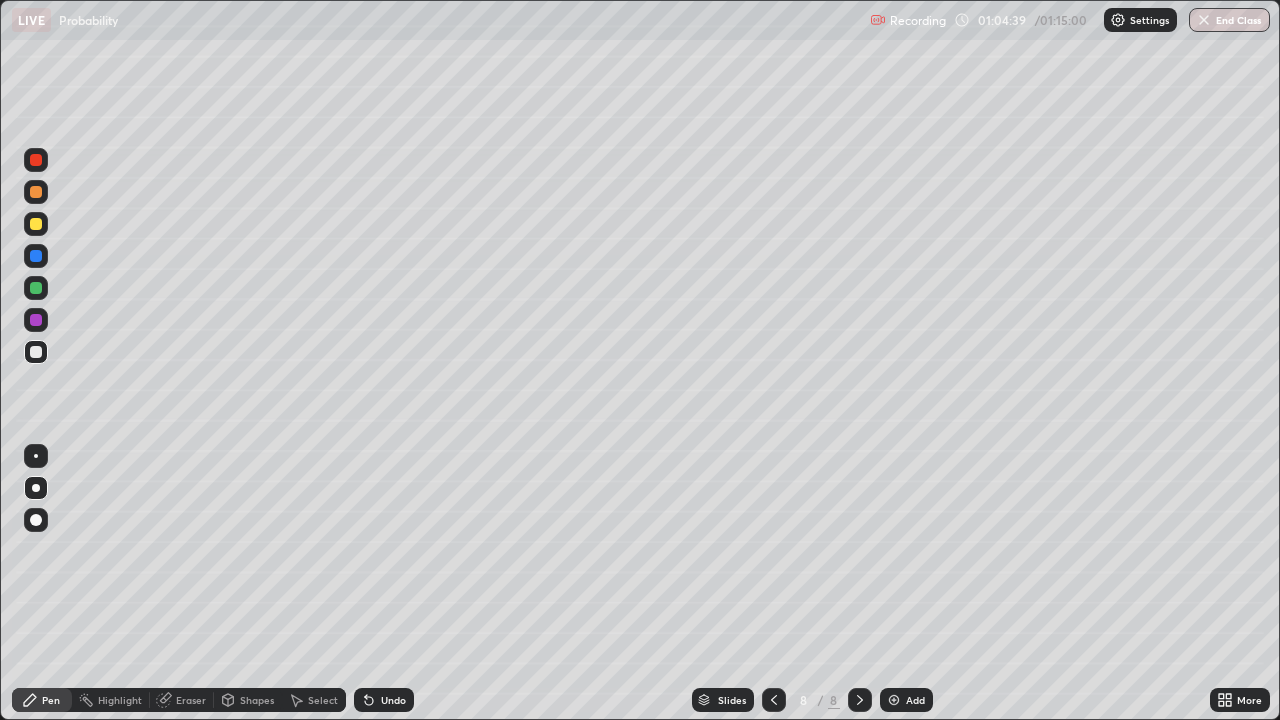 click at bounding box center (36, 320) 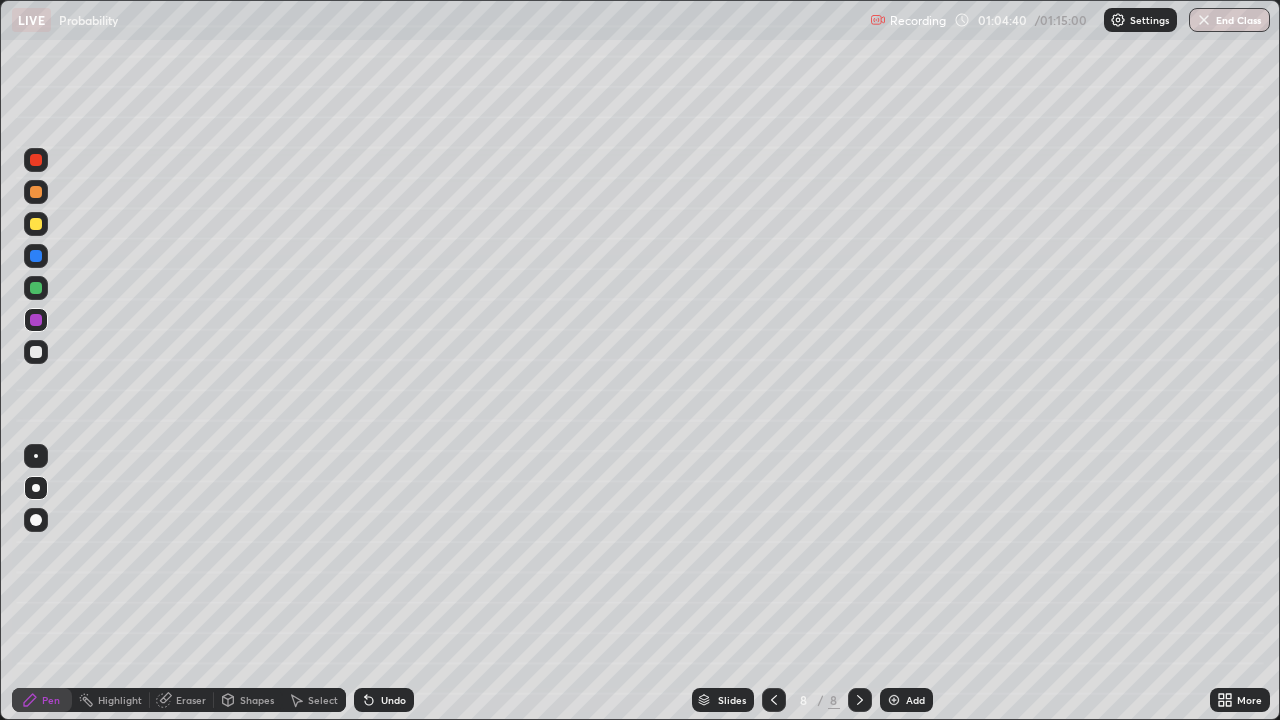 click at bounding box center (36, 288) 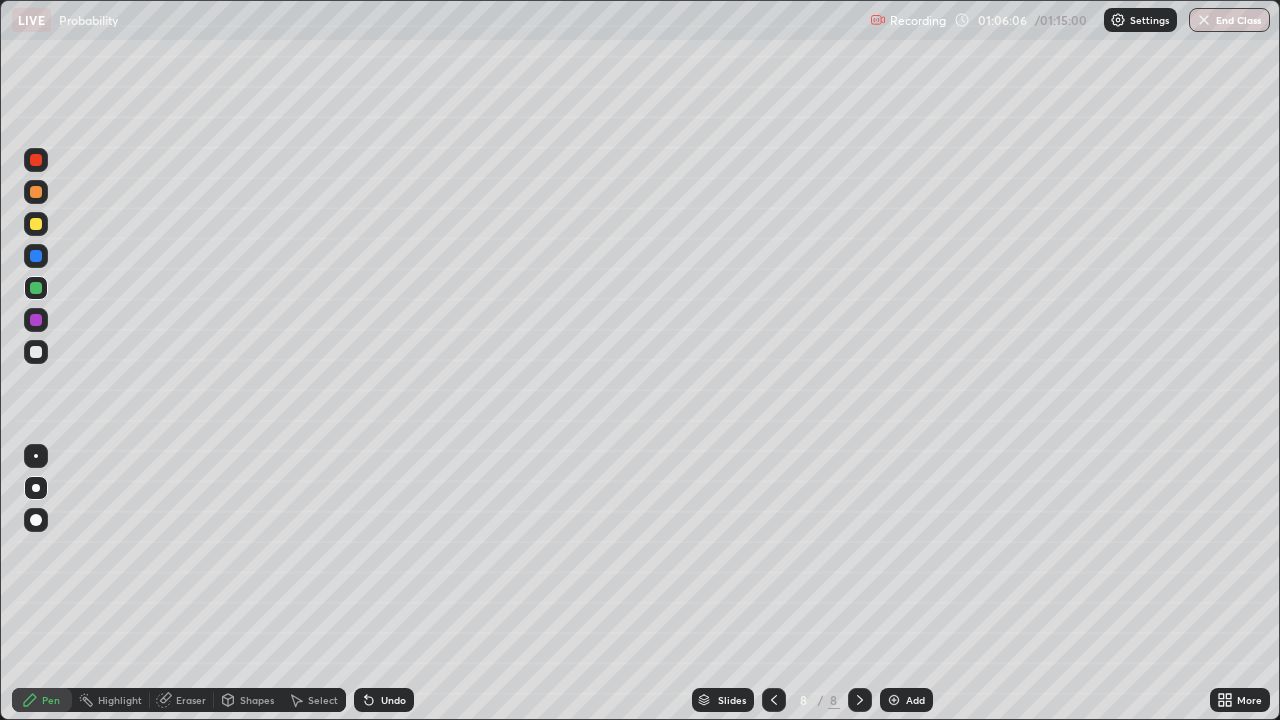 click on "Add" at bounding box center (915, 700) 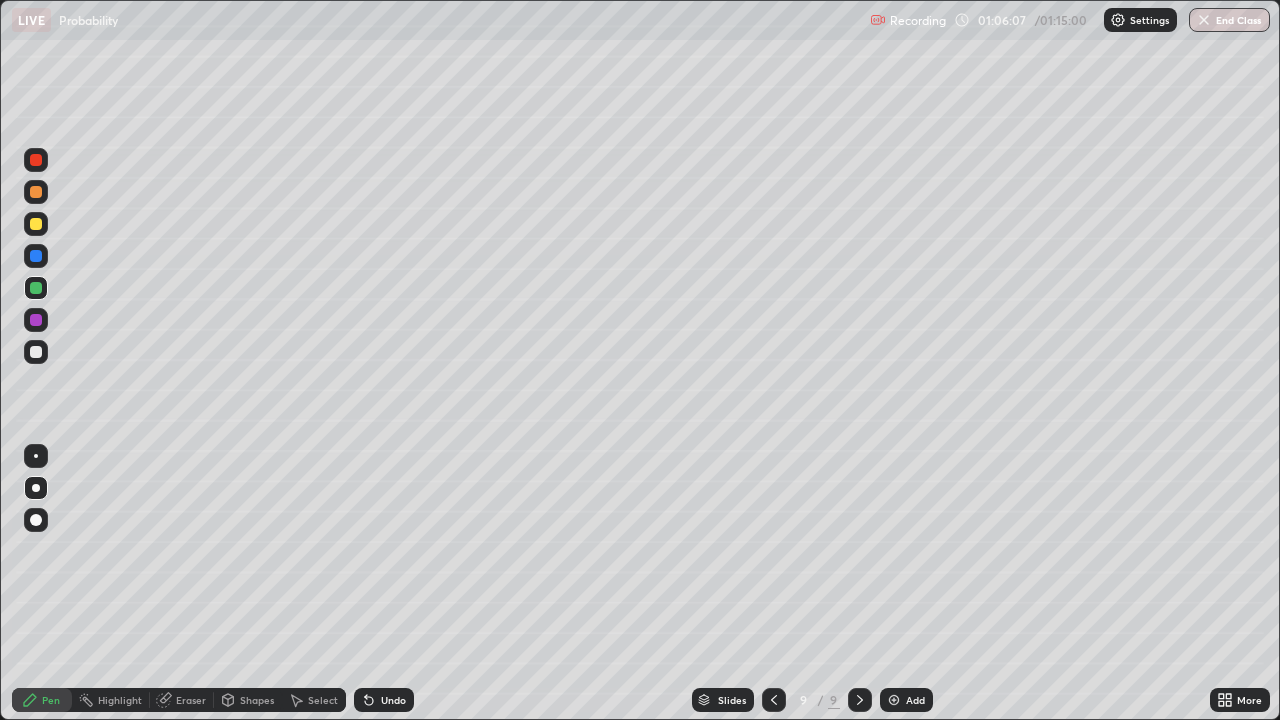 click at bounding box center [36, 224] 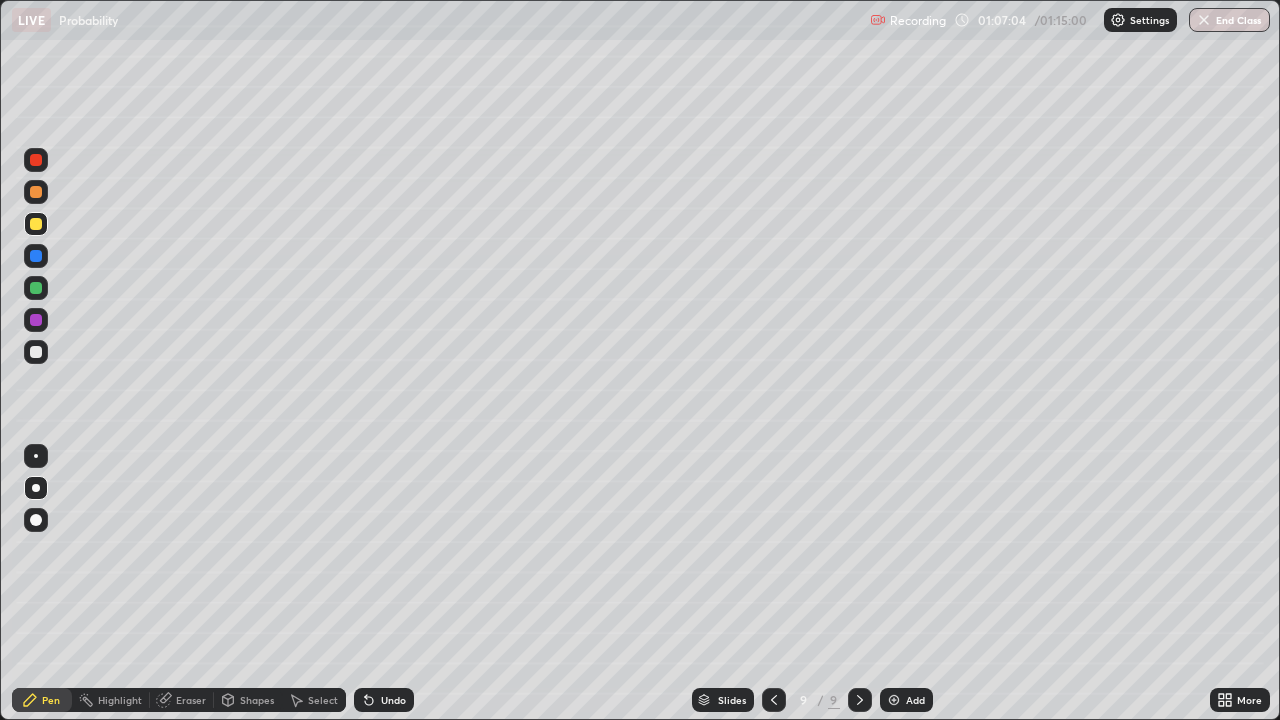 click at bounding box center (36, 352) 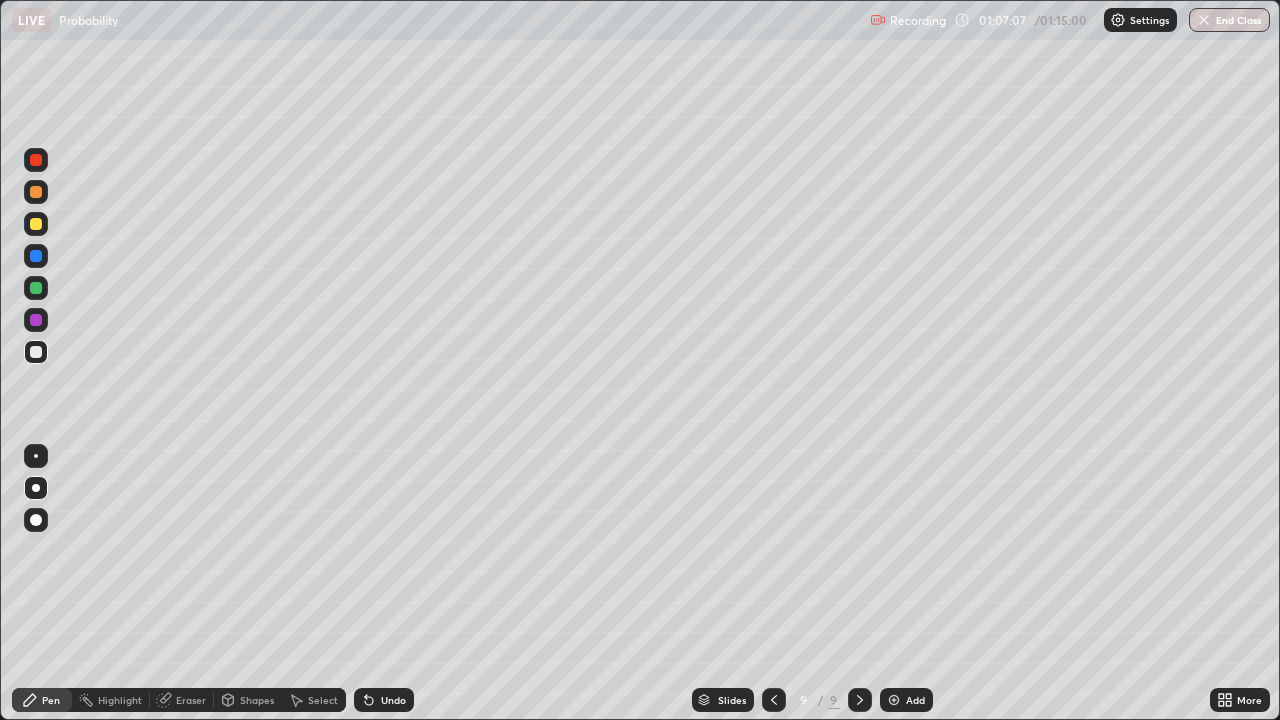 click 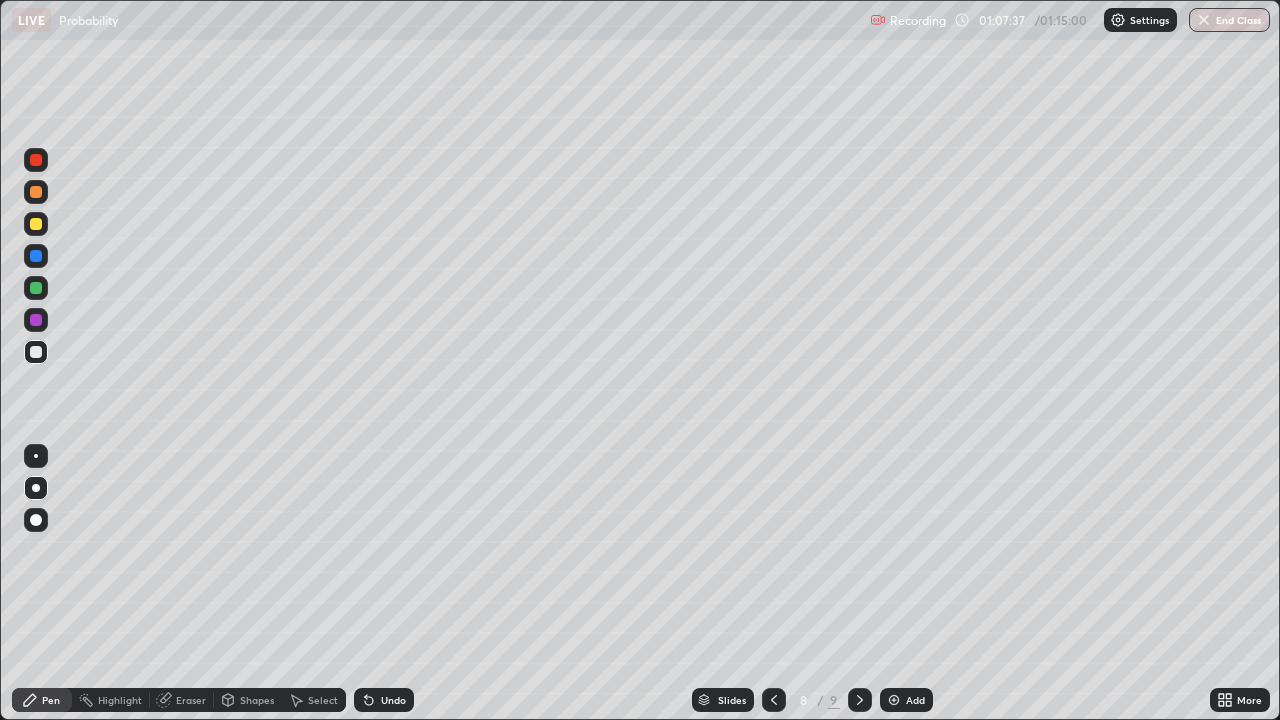 click 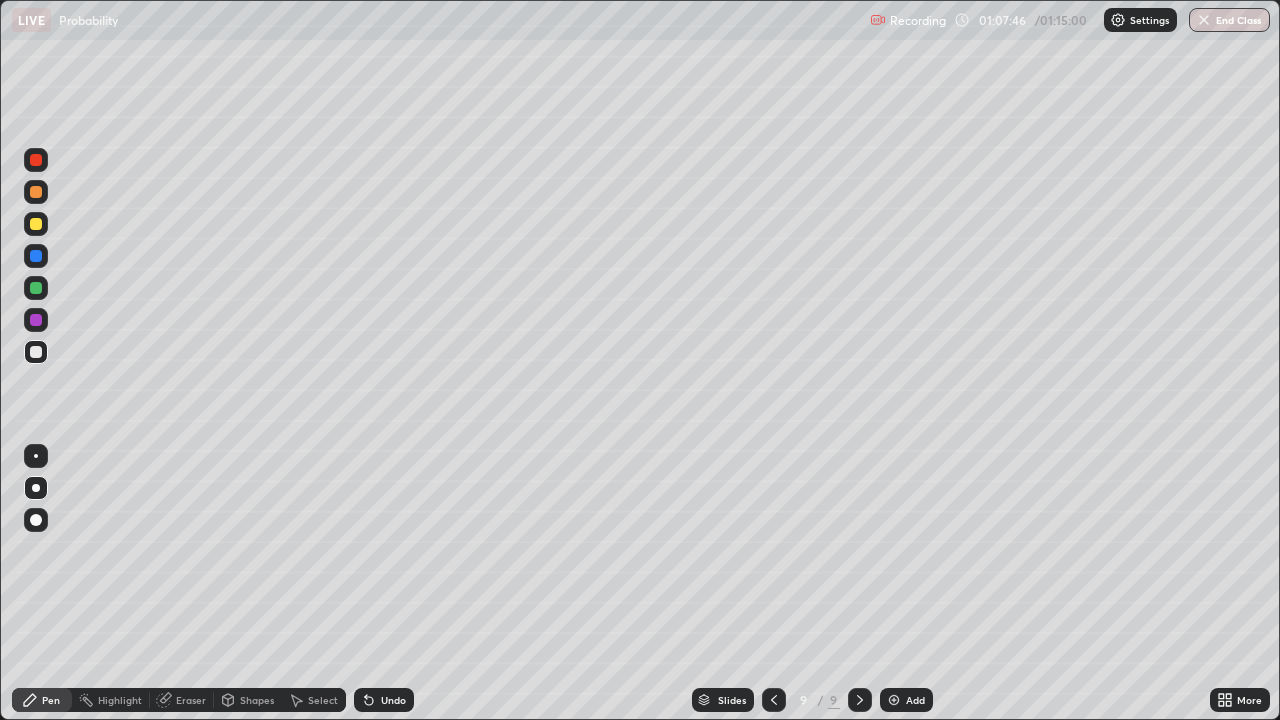 click 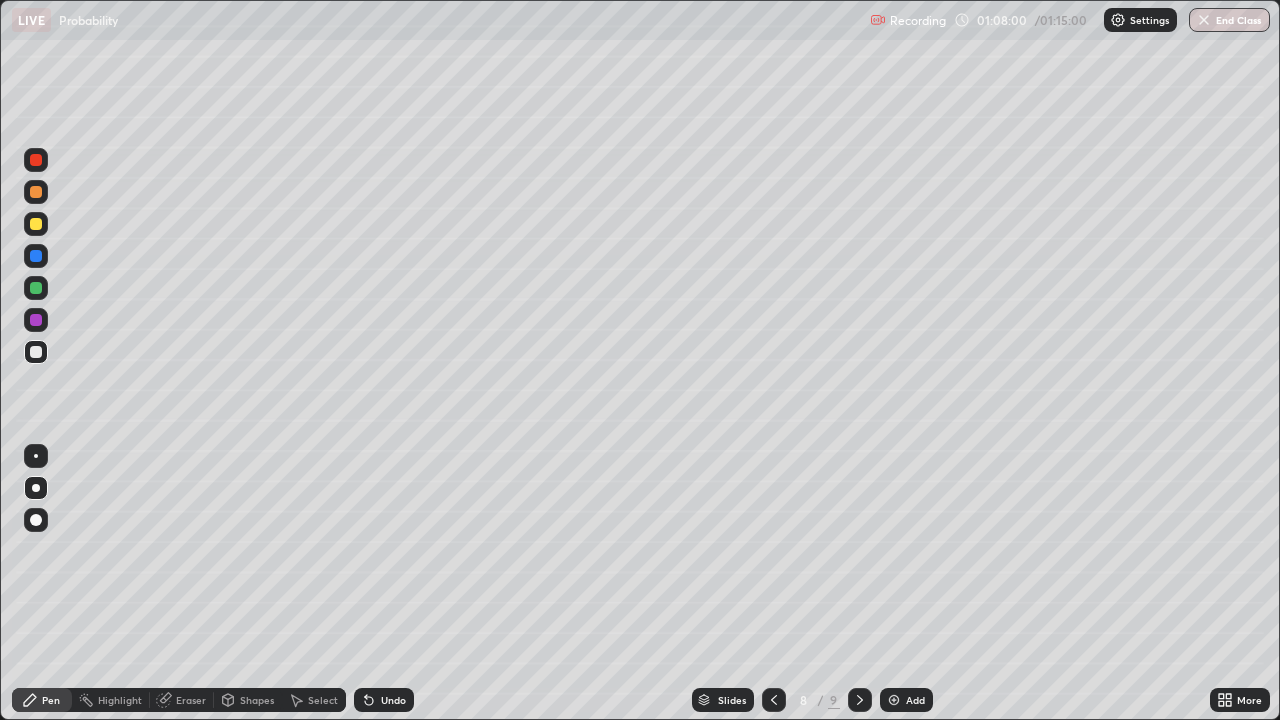 click 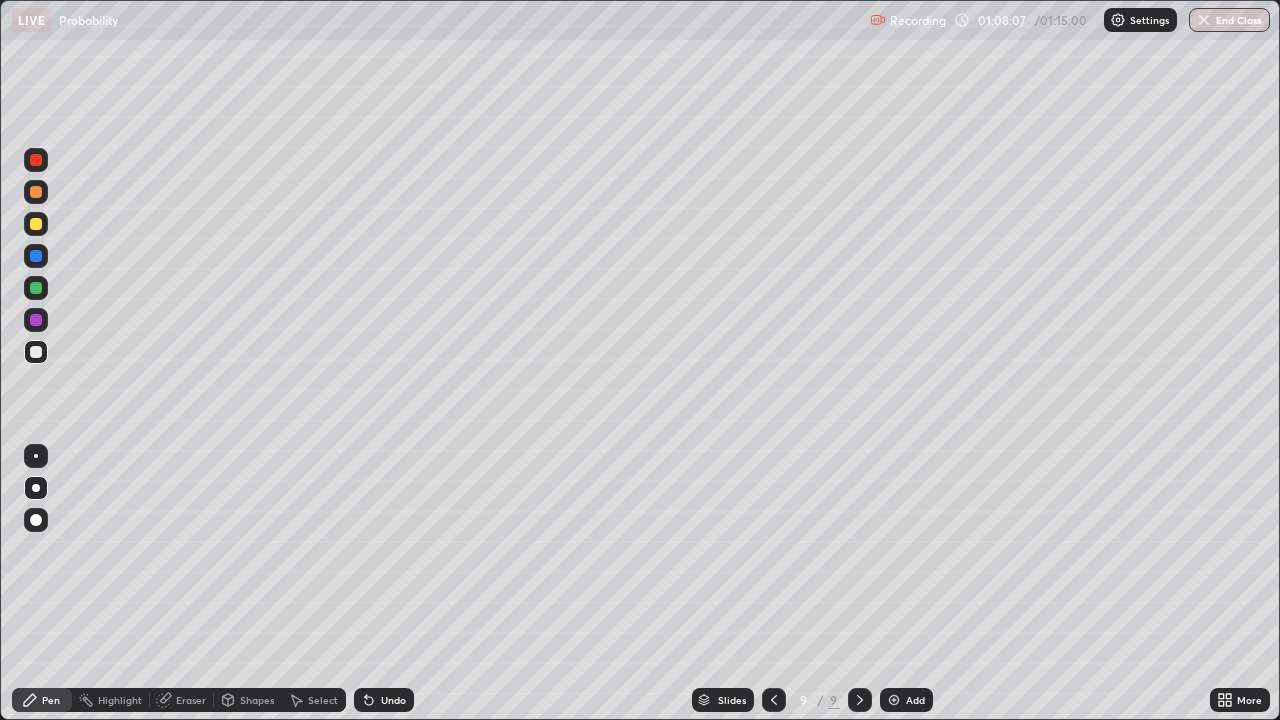 click 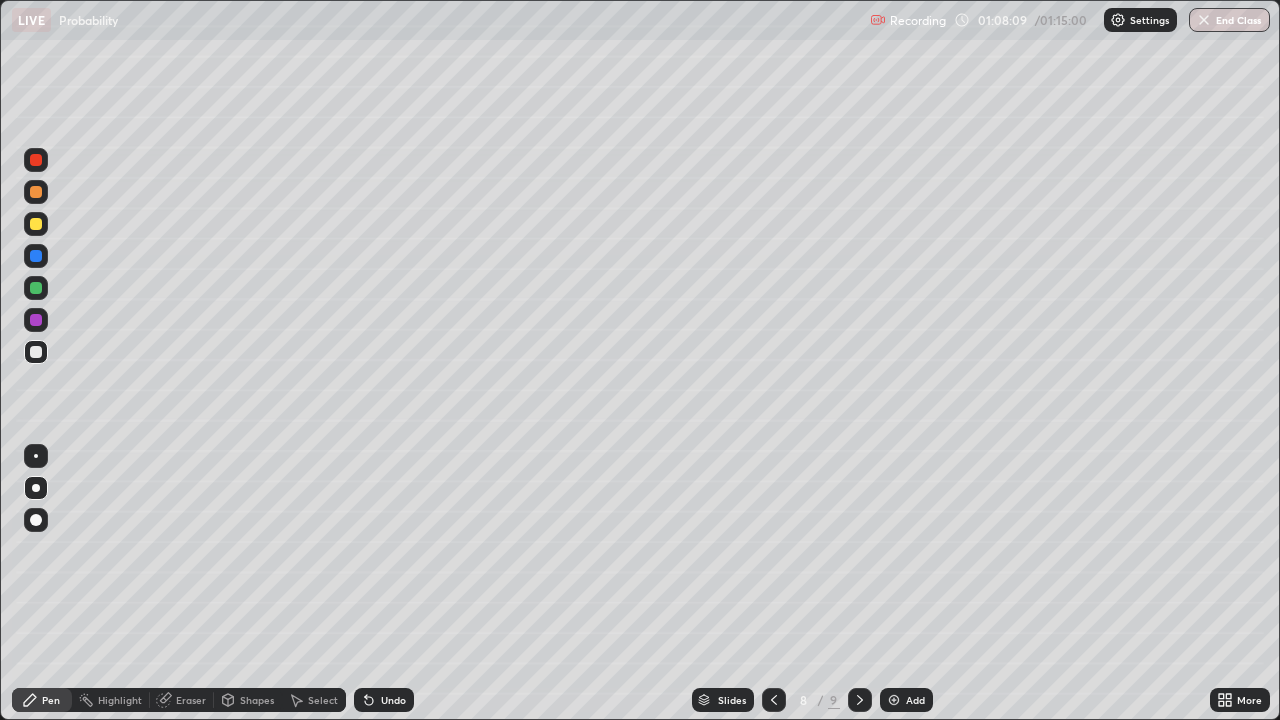 click 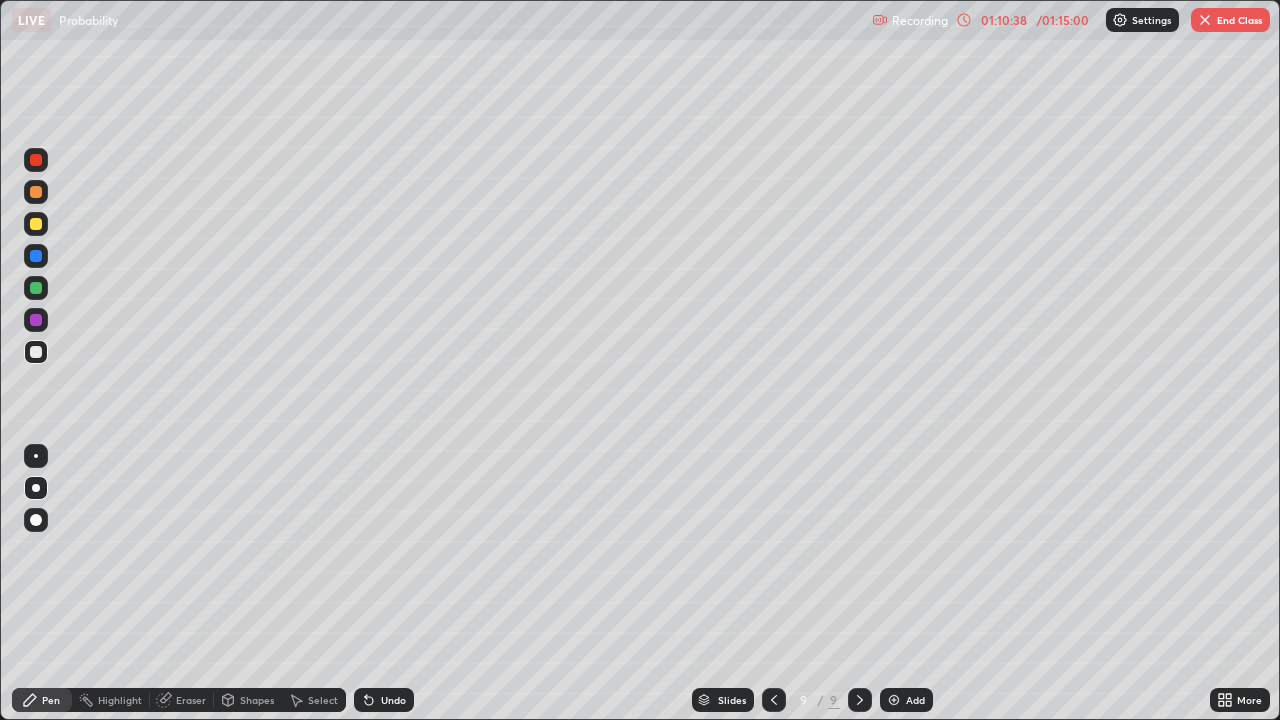 click on "End Class" at bounding box center [1230, 20] 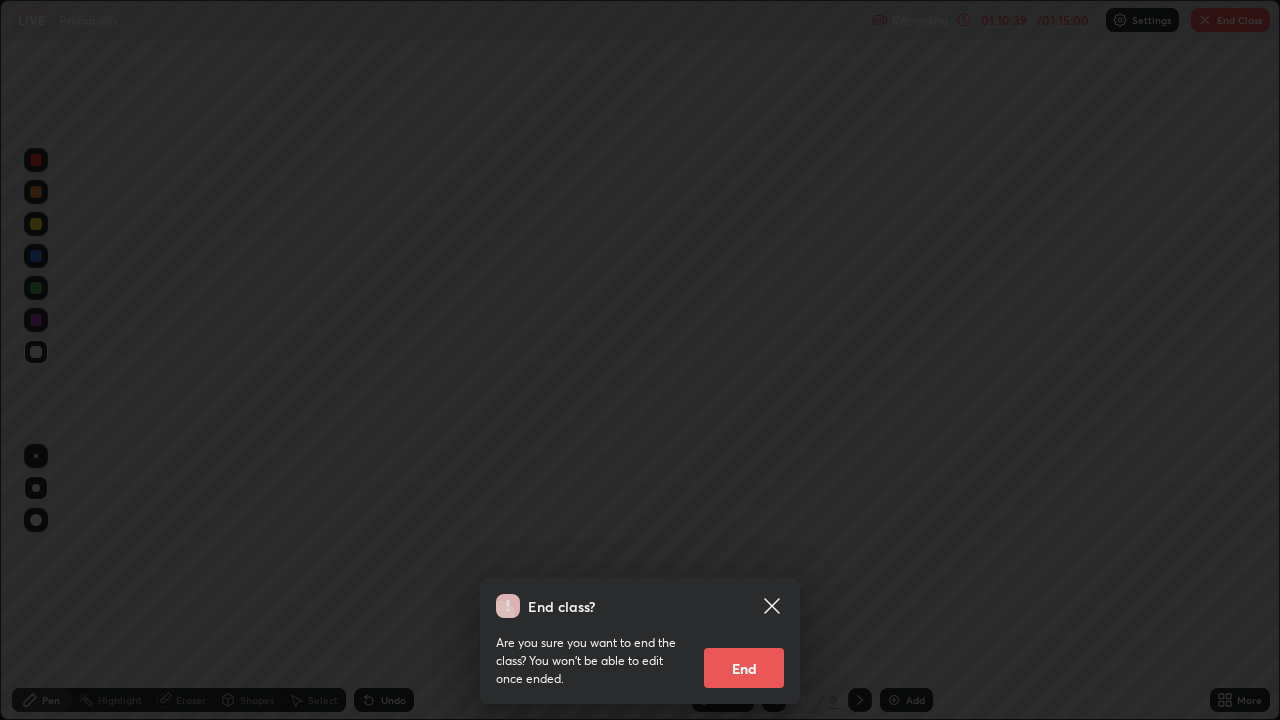 click on "End" at bounding box center [744, 668] 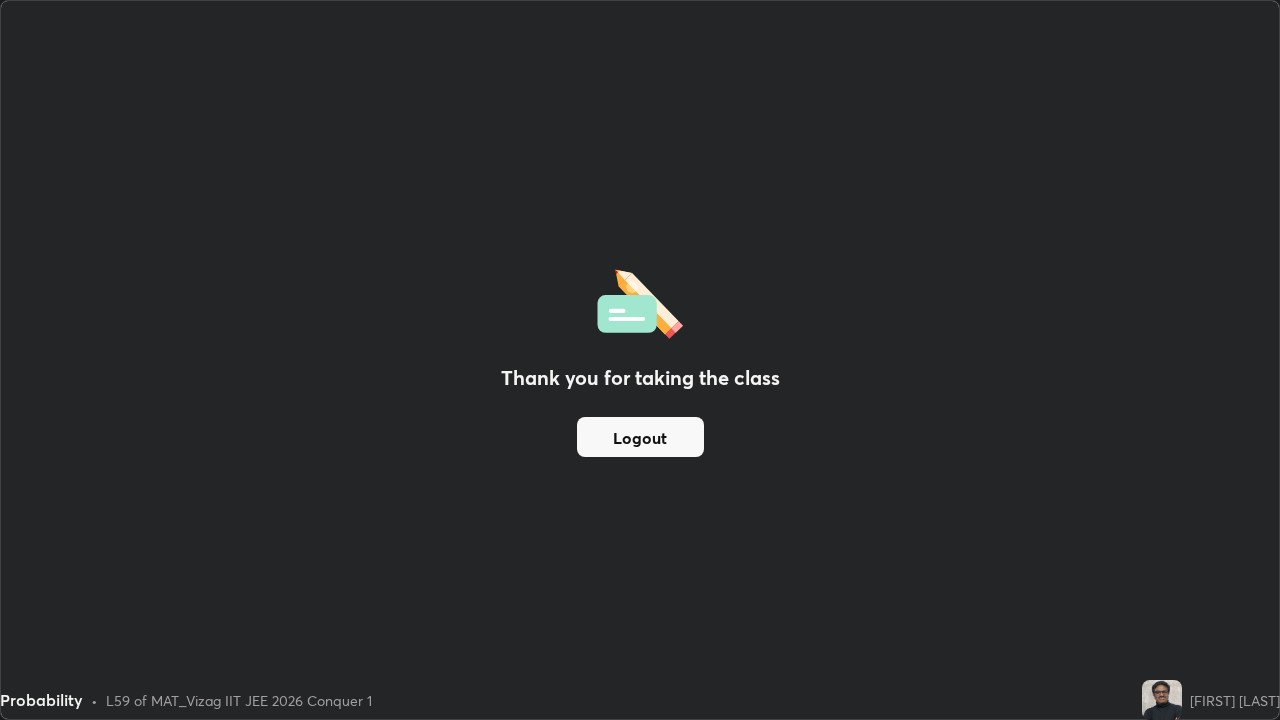 click on "Logout" at bounding box center [640, 437] 